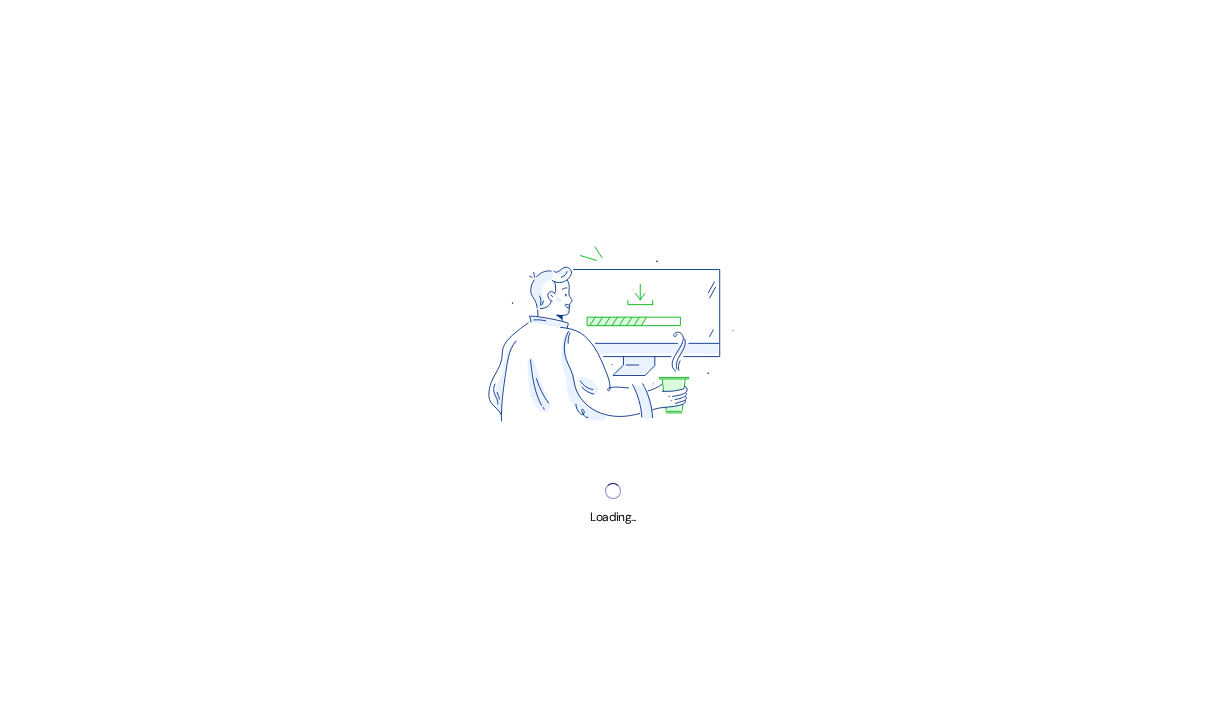 scroll, scrollTop: 0, scrollLeft: 0, axis: both 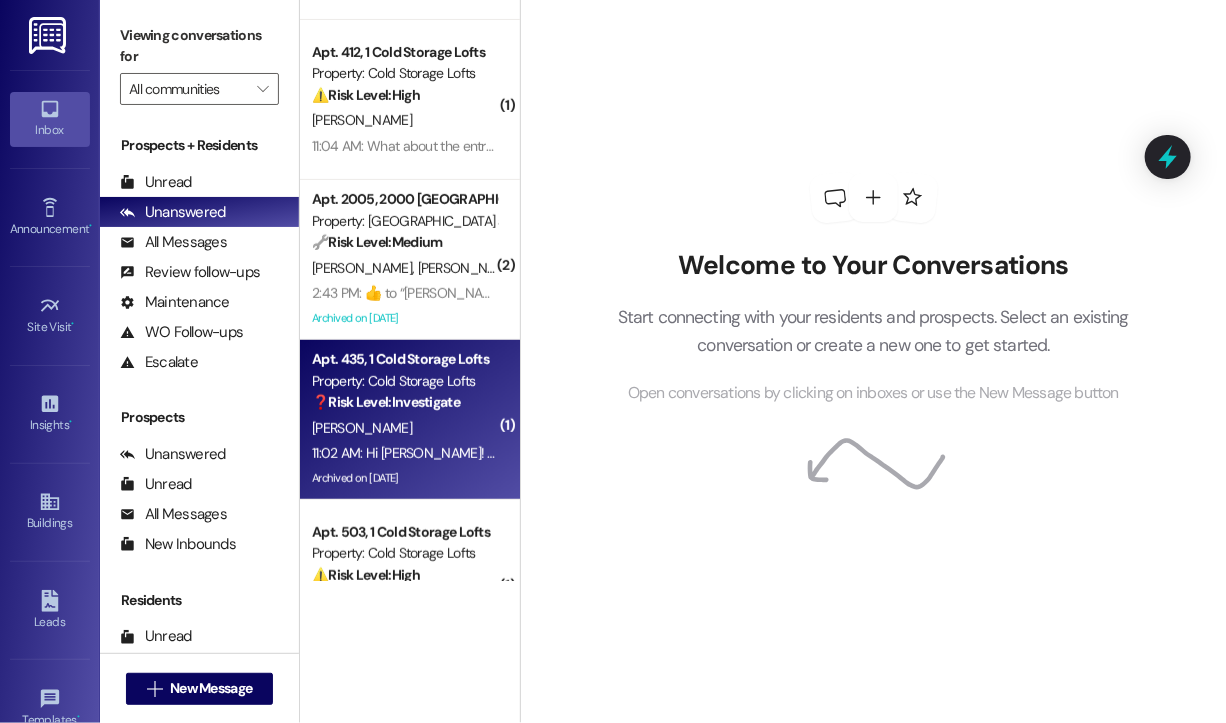 click on "❓  Risk Level:  Investigate" at bounding box center [386, 402] 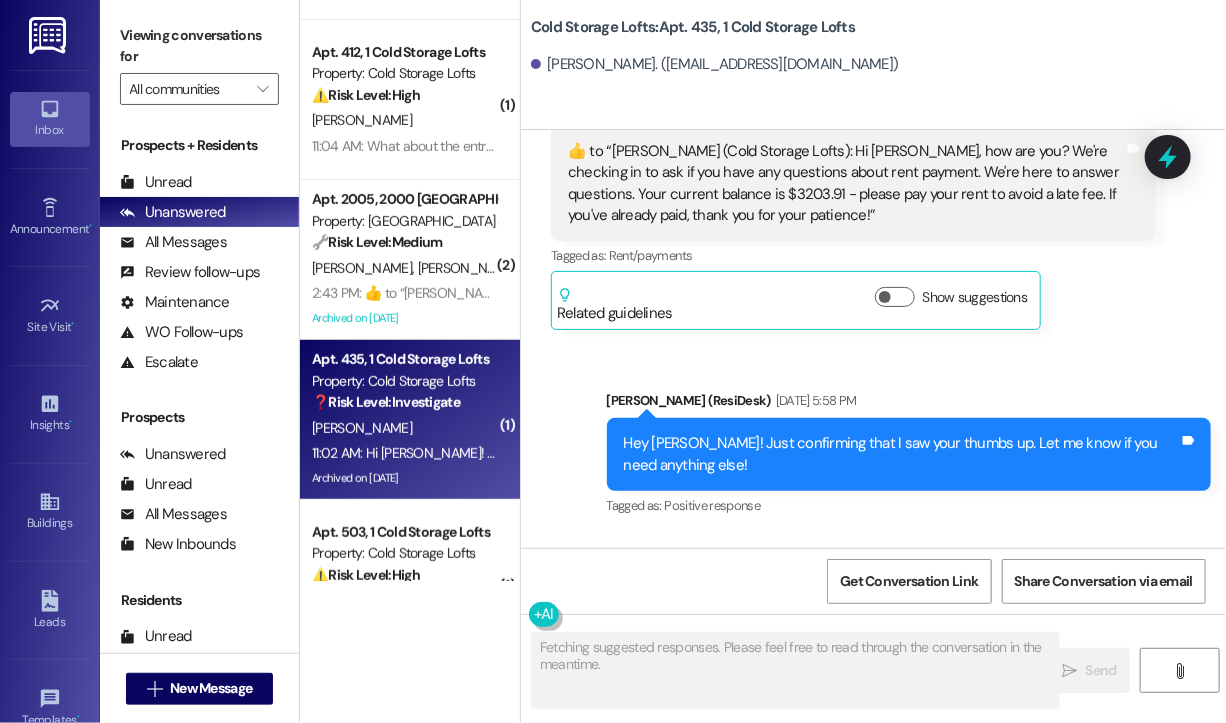 scroll, scrollTop: 22709, scrollLeft: 0, axis: vertical 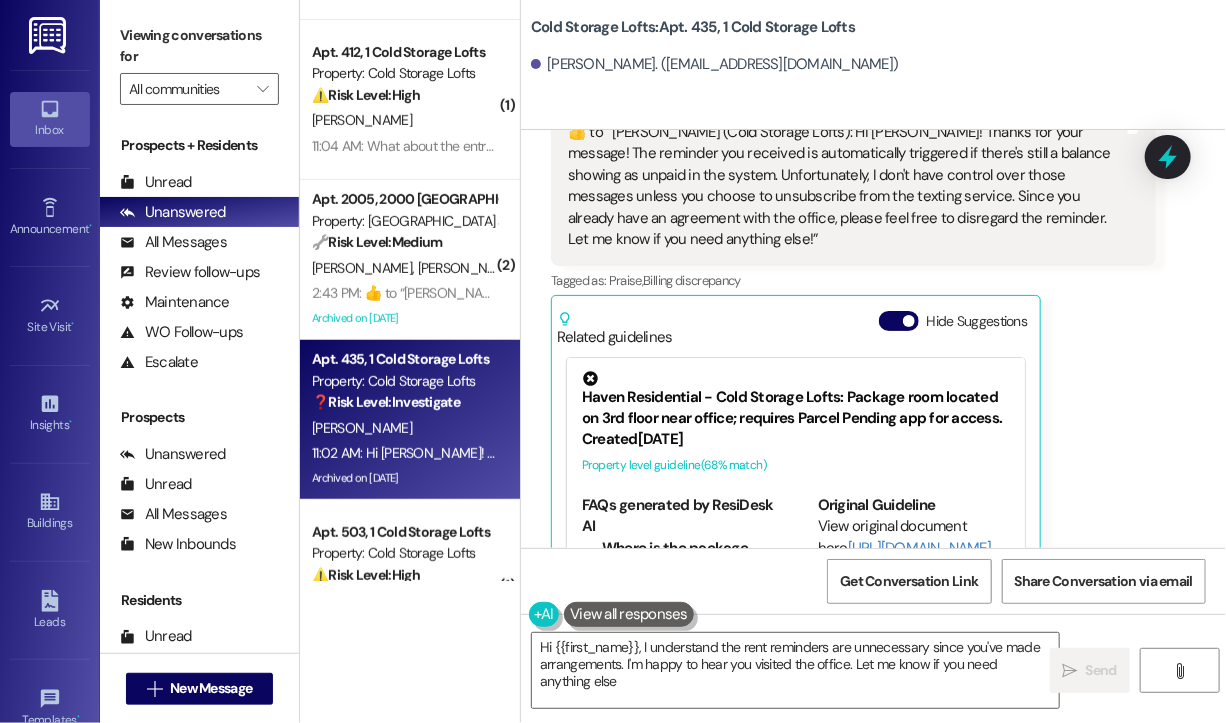 type on "Hi {{first_name}}, I understand the rent reminders are unnecessary since you've made arrangements. I'm happy to hear you visited the office. Let me know if you need anything else!" 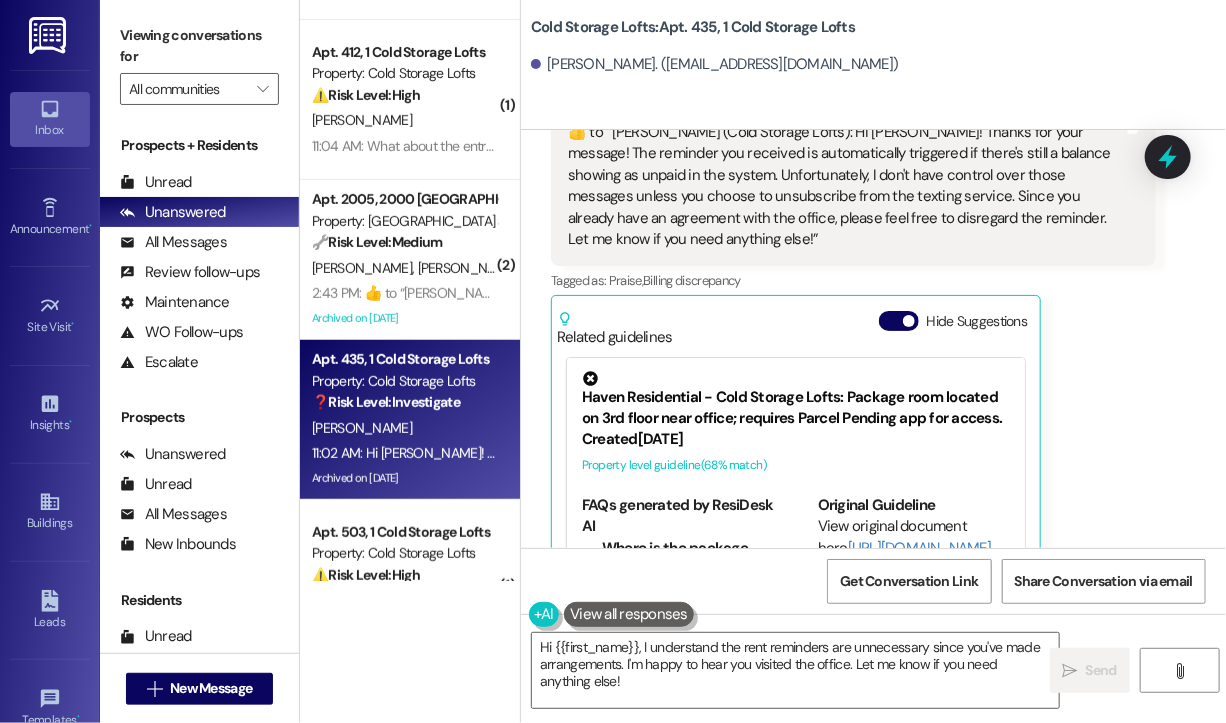 click on "[PERSON_NAME] Question   Neutral [DATE] at 1:10 PM  ​👍​ to “ [PERSON_NAME] (Cold Storage Lofts): Hi [PERSON_NAME]! Thanks for your message! The reminder you received is automatically triggered if there's still a balance showing as unpaid in the system. Unfortunately, I don't have control over those messages unless you choose to unsubscribe from the texting service. Since you already have an agreement with the office, please feel free to disregard the reminder. Let me know if you need anything else! ”  Tags and notes Tagged as:   Praise ,  Click to highlight conversations about Praise Billing discrepancy Click to highlight conversations about Billing discrepancy  Related guidelines Hide Suggestions Haven Residential - Cold Storage Lofts: Package room located on 3rd floor near office; requires Parcel Pending app for access.
Created  [DATE] Property level guideline  ( 68 % match) FAQs generated by ResiDesk AI Where is the package room located? What app do I need to access the package room?  ( 67" at bounding box center (853, 350) 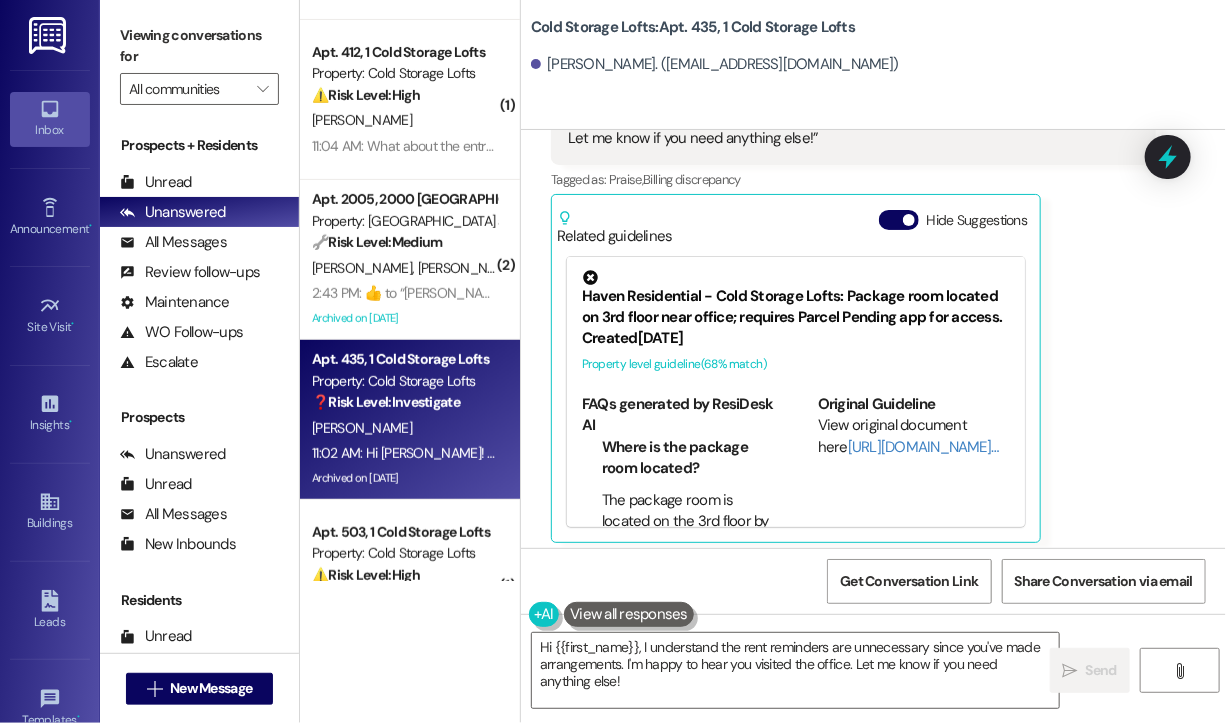 scroll, scrollTop: 23009, scrollLeft: 0, axis: vertical 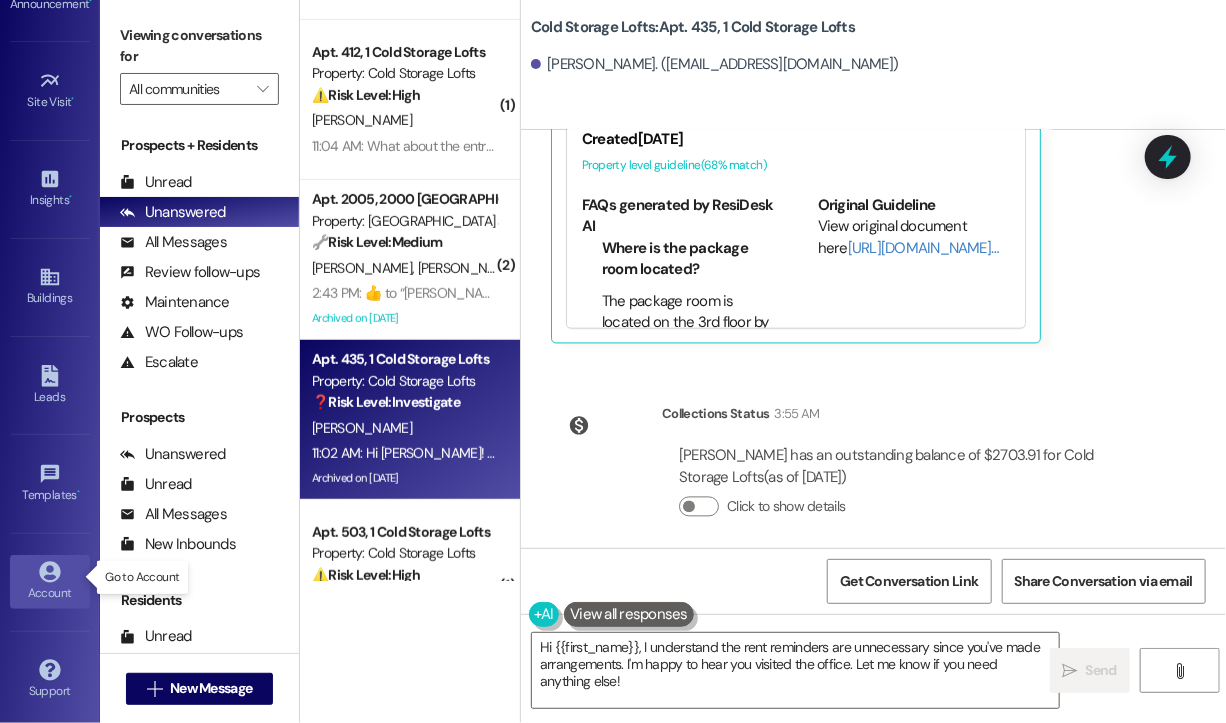 click on "Account" at bounding box center [50, 593] 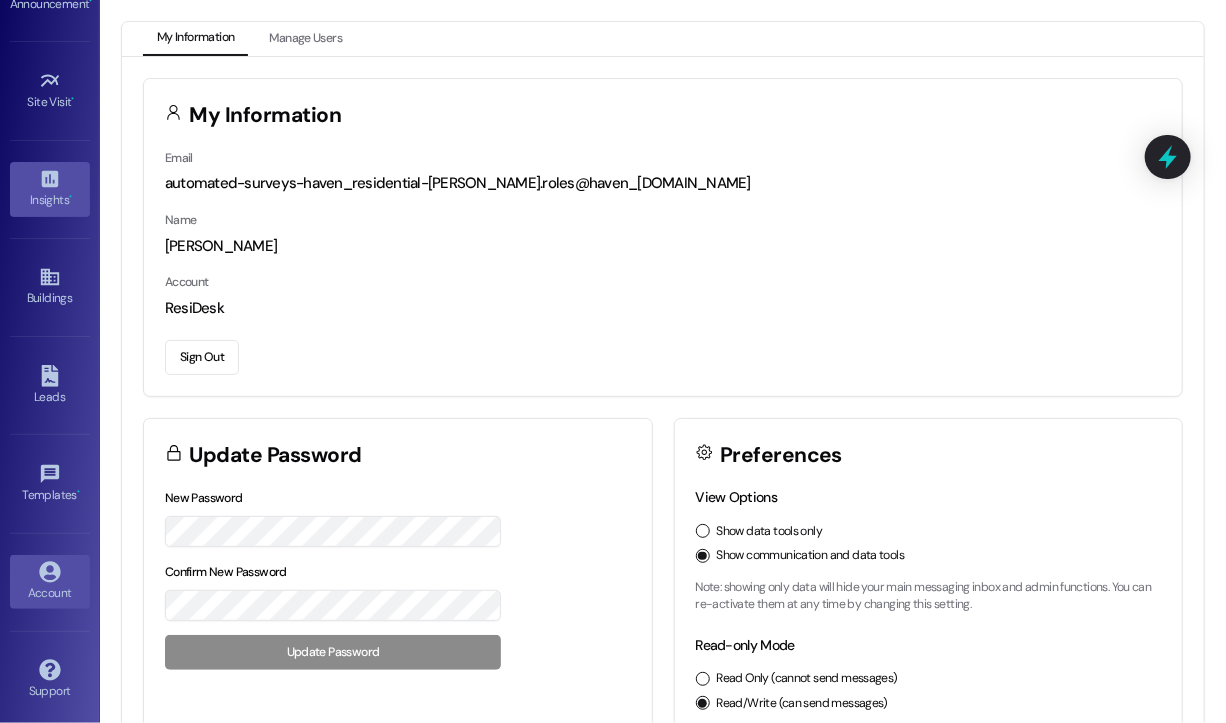 scroll, scrollTop: 0, scrollLeft: 0, axis: both 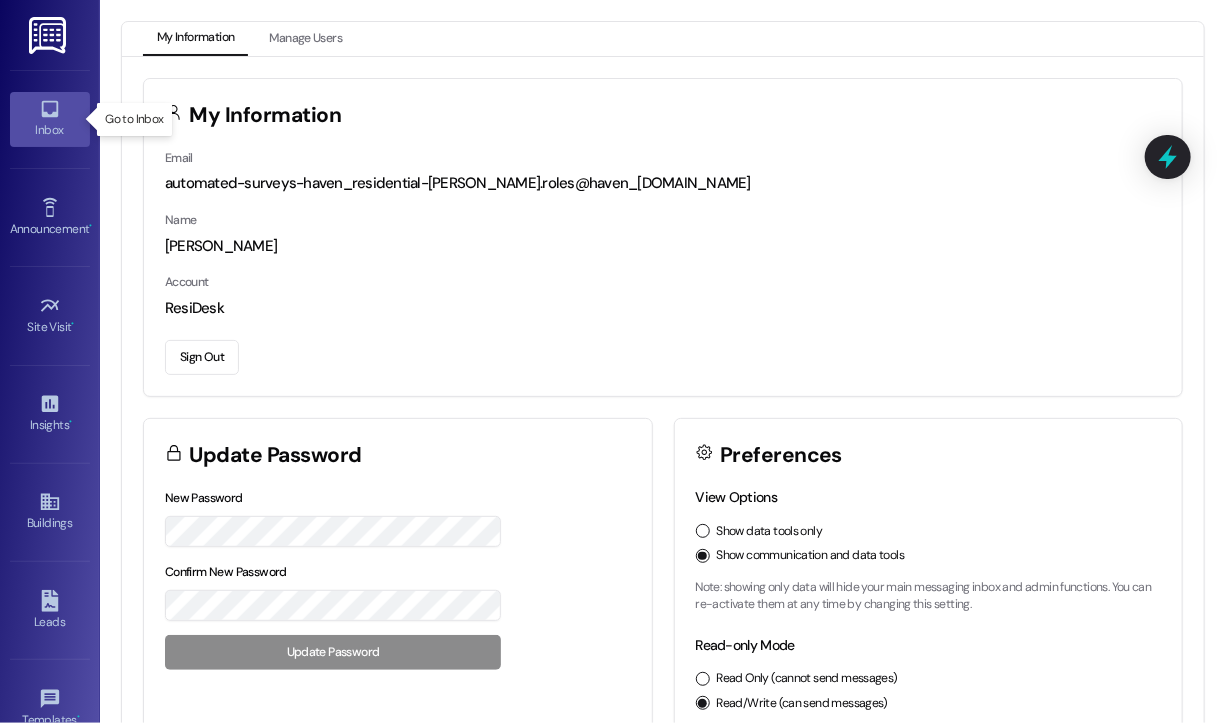 click 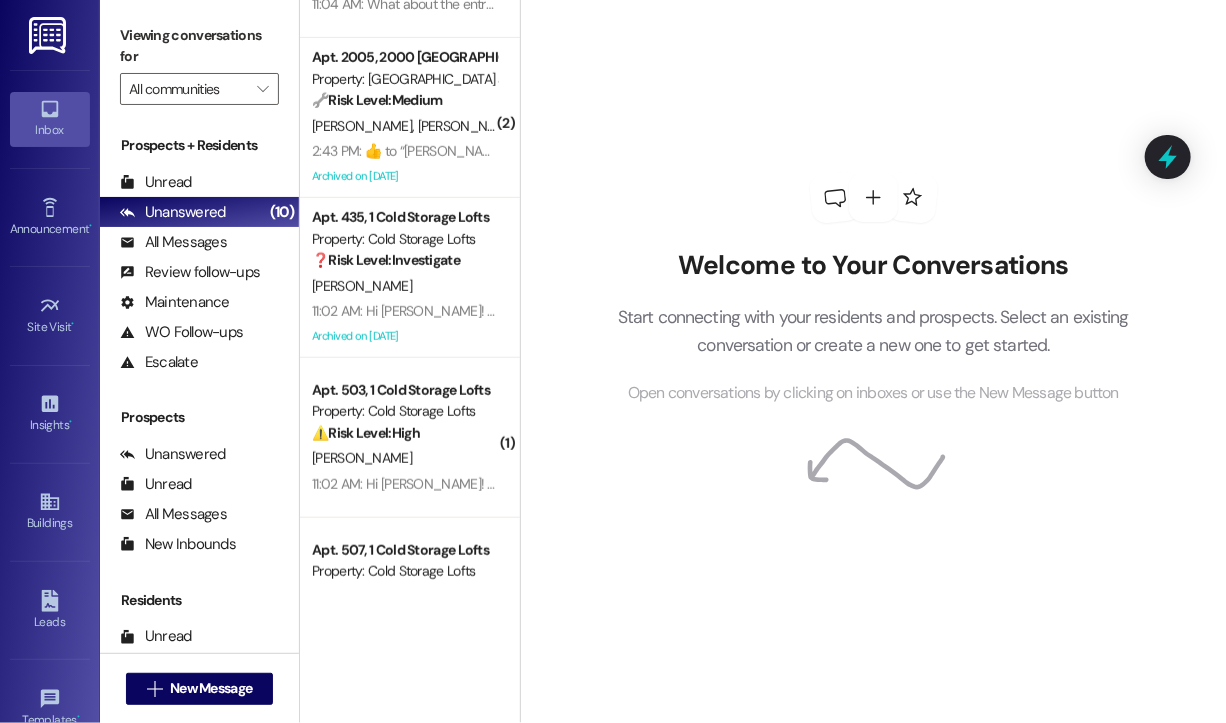 scroll, scrollTop: 500, scrollLeft: 0, axis: vertical 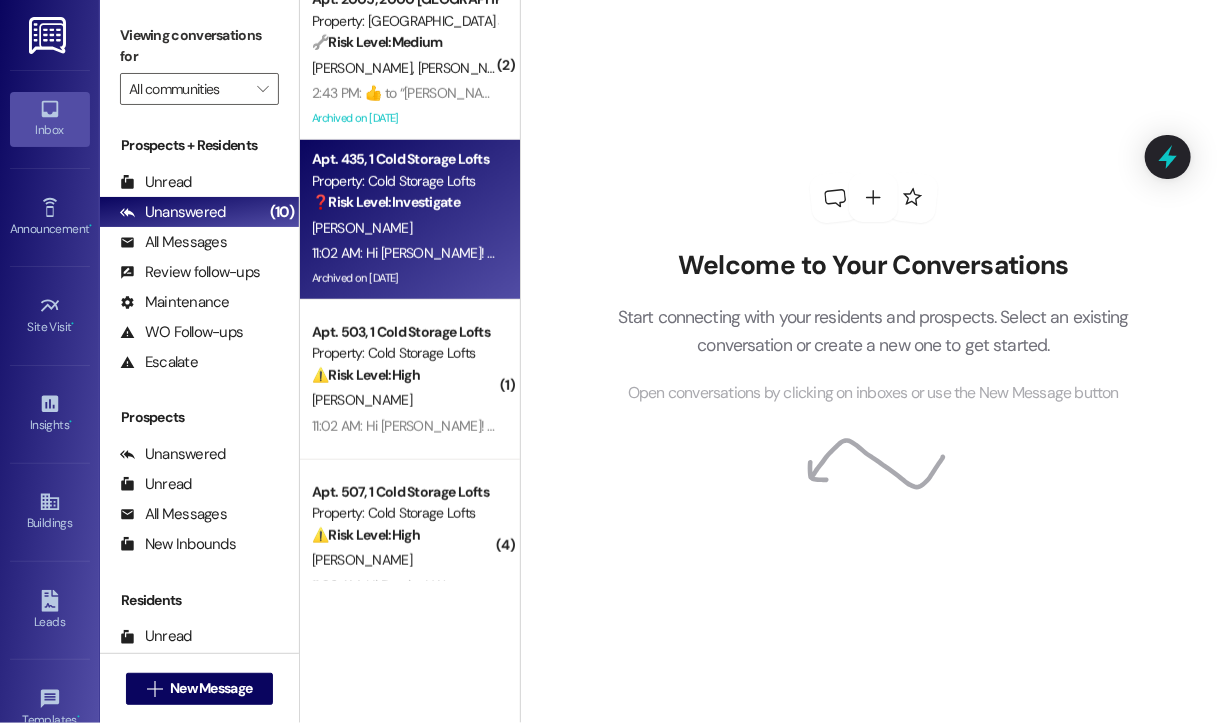 click on "11:02 AM: Hi [PERSON_NAME]!
We are aware the first-floor garage exit door is not working. We are waiting for the vendor who was contacted last night to come out and will be fixed by the end of day [DATE]. In the meantime, you can use the entry door for the 1st floor garage with your geokey to enter and exit. We will send another text when the exit to the 1st floor garage is repaired. 11:02 AM: Hi [PERSON_NAME]!
We are aware the first-floor garage exit door is not working. We are waiting for the vendor who was contacted last night to come out and will be fixed by the end of day [DATE]. In the meantime, you can use the entry door for the 1st floor garage with your geokey to enter and exit. We will send another text when the exit to the 1st floor garage is repaired." at bounding box center [1416, 253] 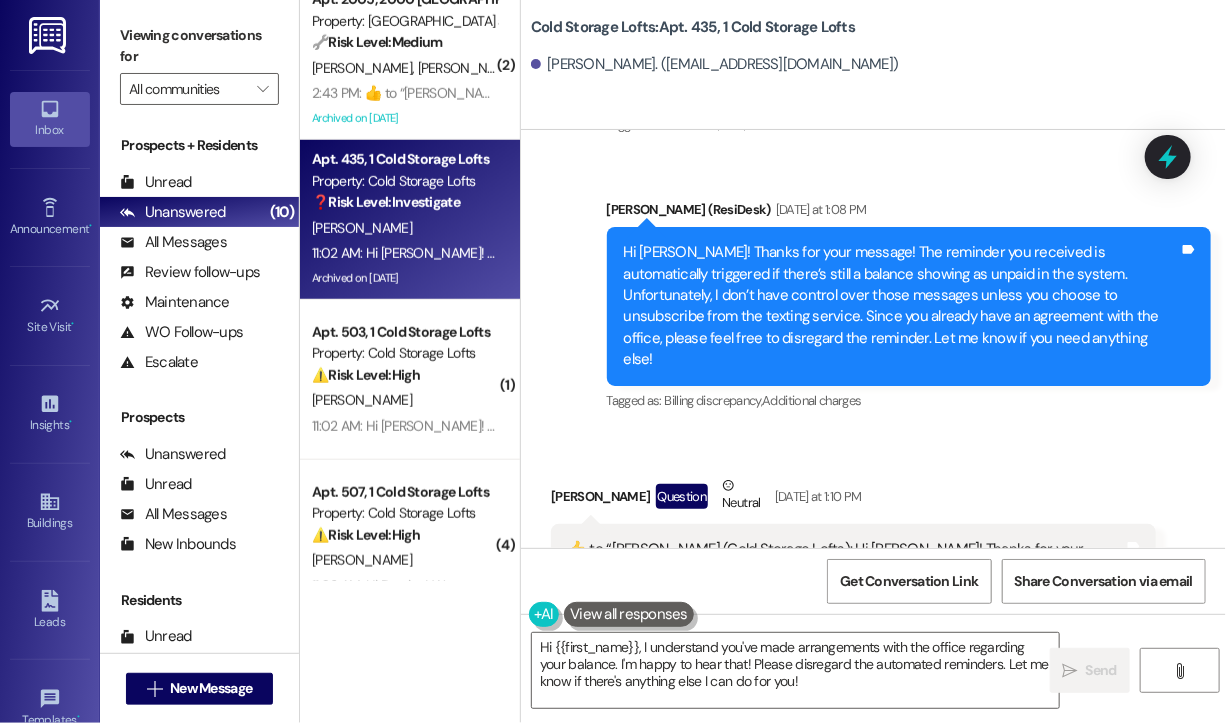 scroll, scrollTop: 22292, scrollLeft: 0, axis: vertical 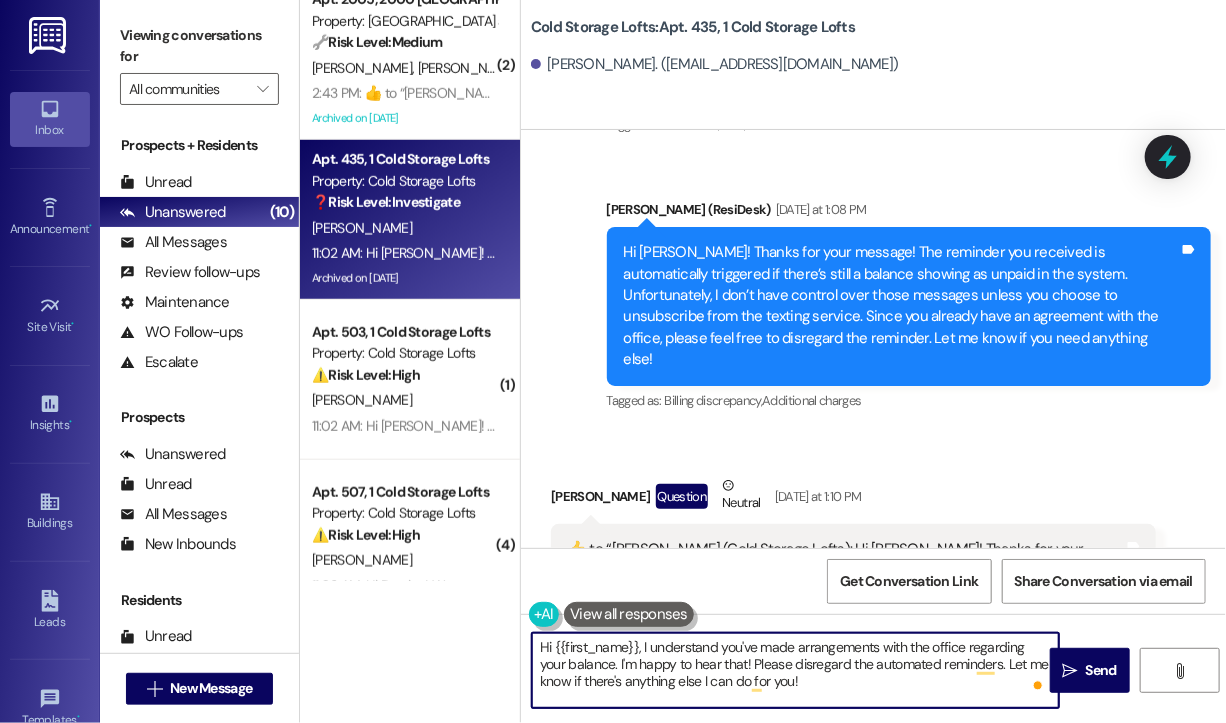 drag, startPoint x: 812, startPoint y: 686, endPoint x: 520, endPoint y: 650, distance: 294.21082 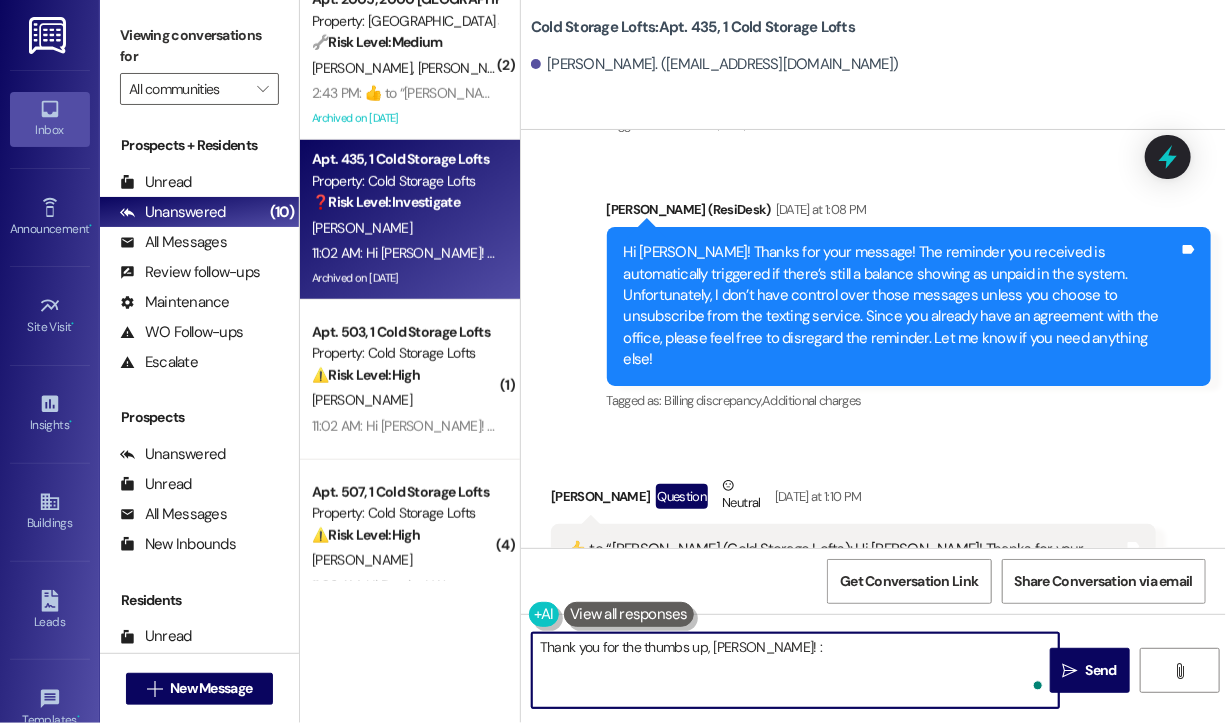 type on "Thank you for the thumbs up, [PERSON_NAME]! :)" 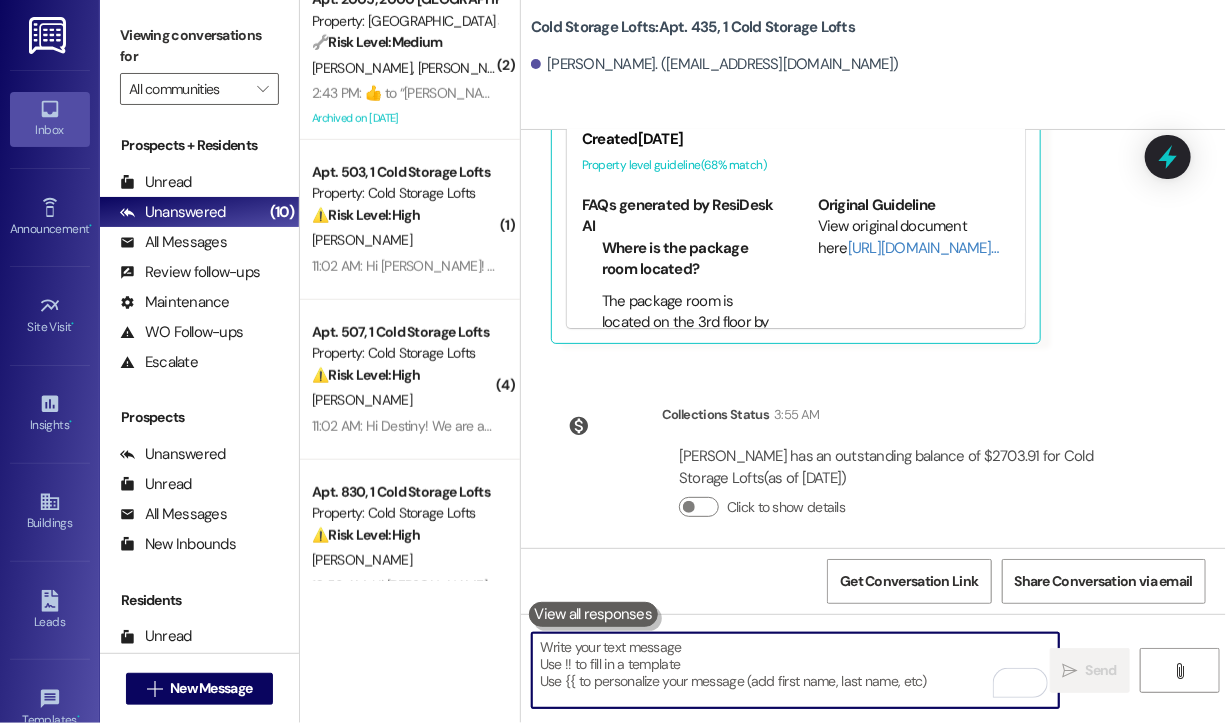 scroll, scrollTop: 23331, scrollLeft: 0, axis: vertical 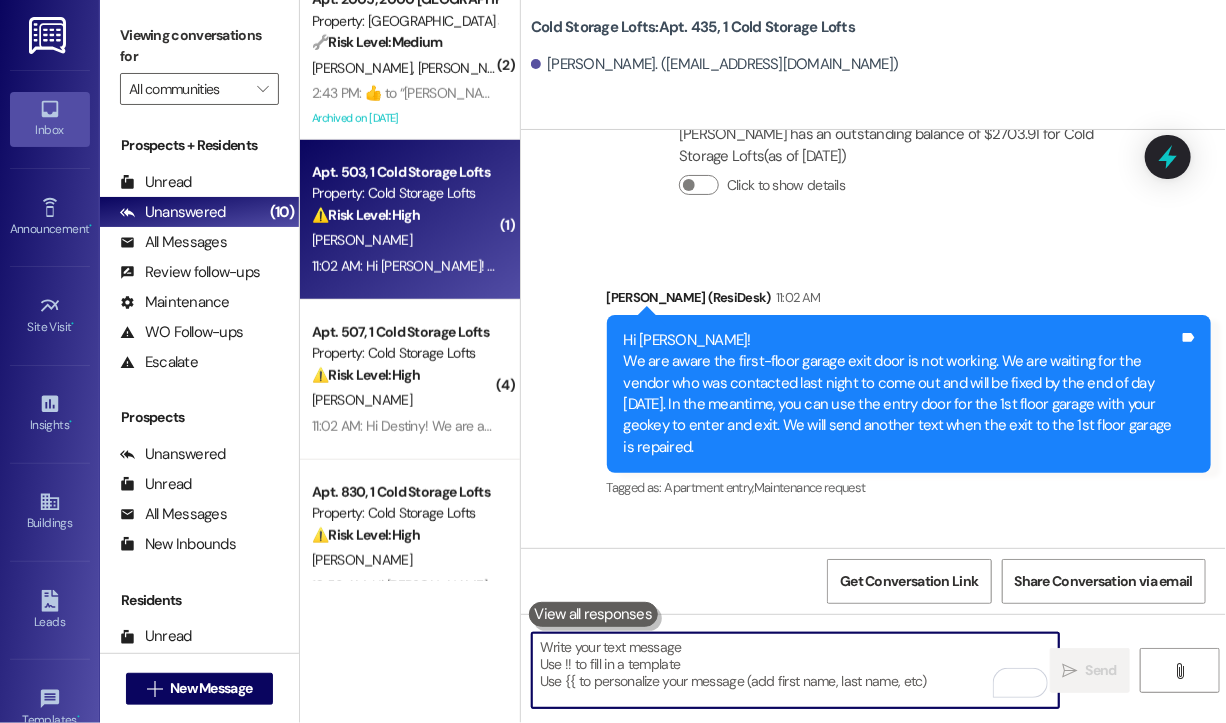 type 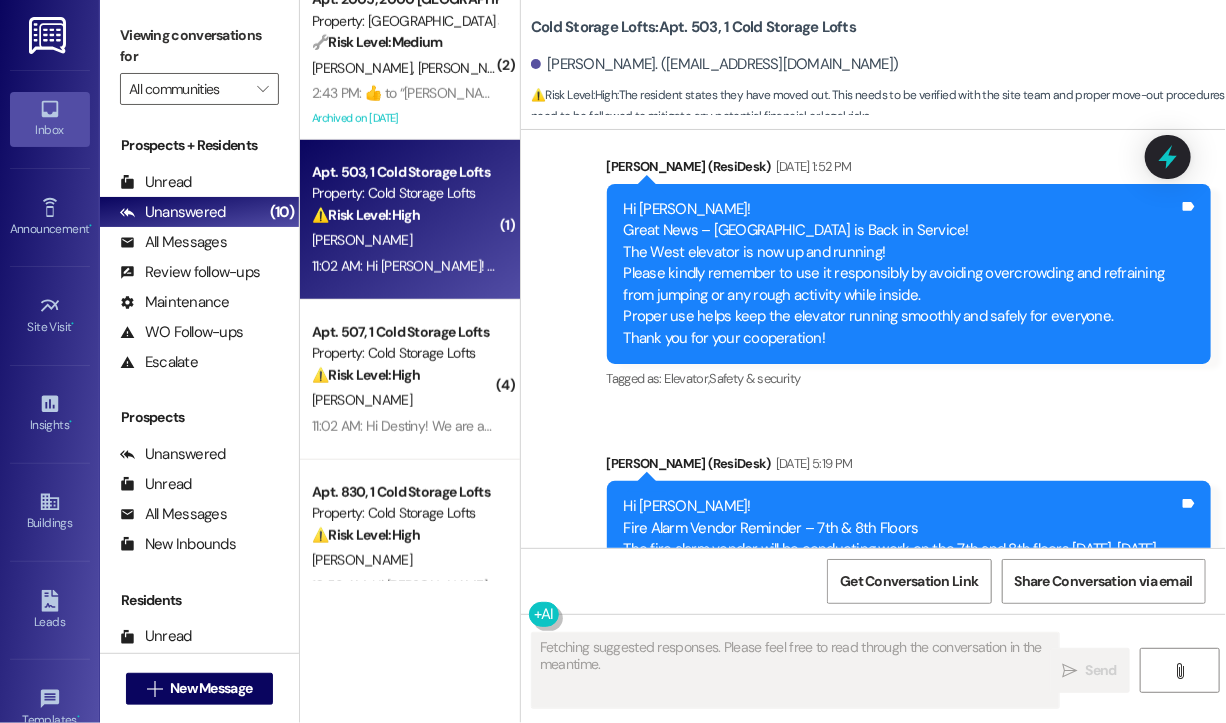 scroll, scrollTop: 23231, scrollLeft: 0, axis: vertical 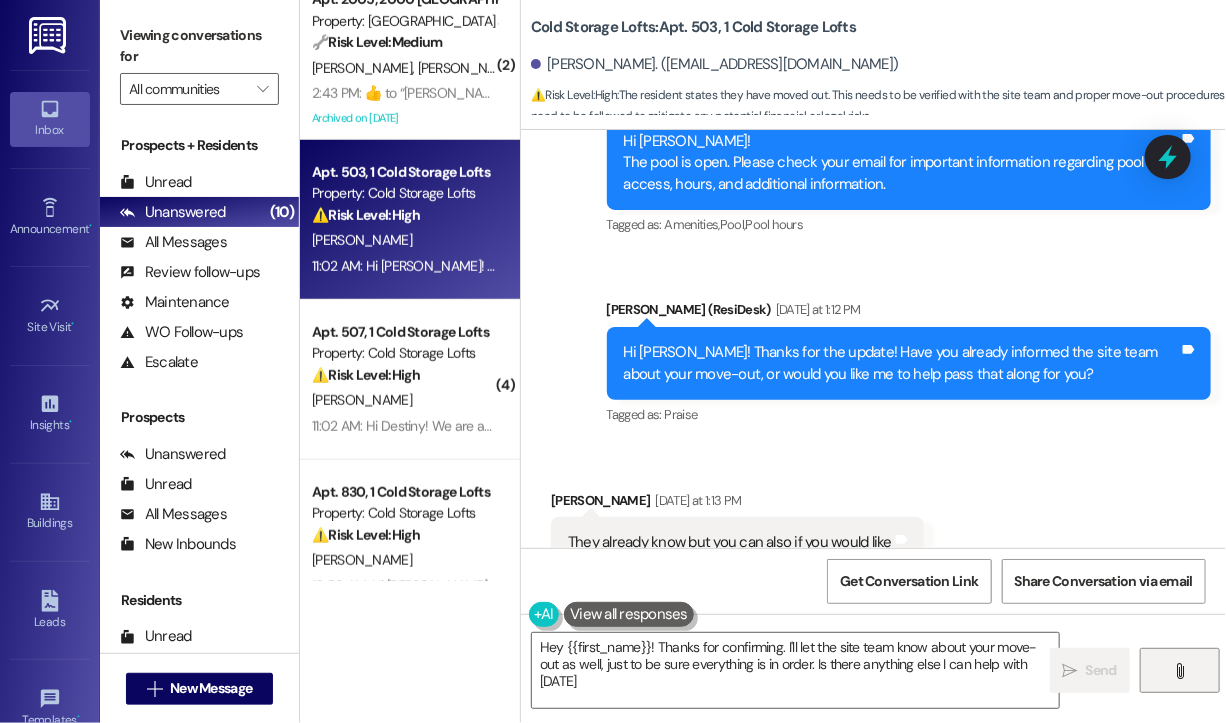 type on "Hey {{first_name}}! Thanks for confirming. I'll let the site team know about your move-out as well, just to be sure everything is in order. Is there anything else I can help with [DATE]?" 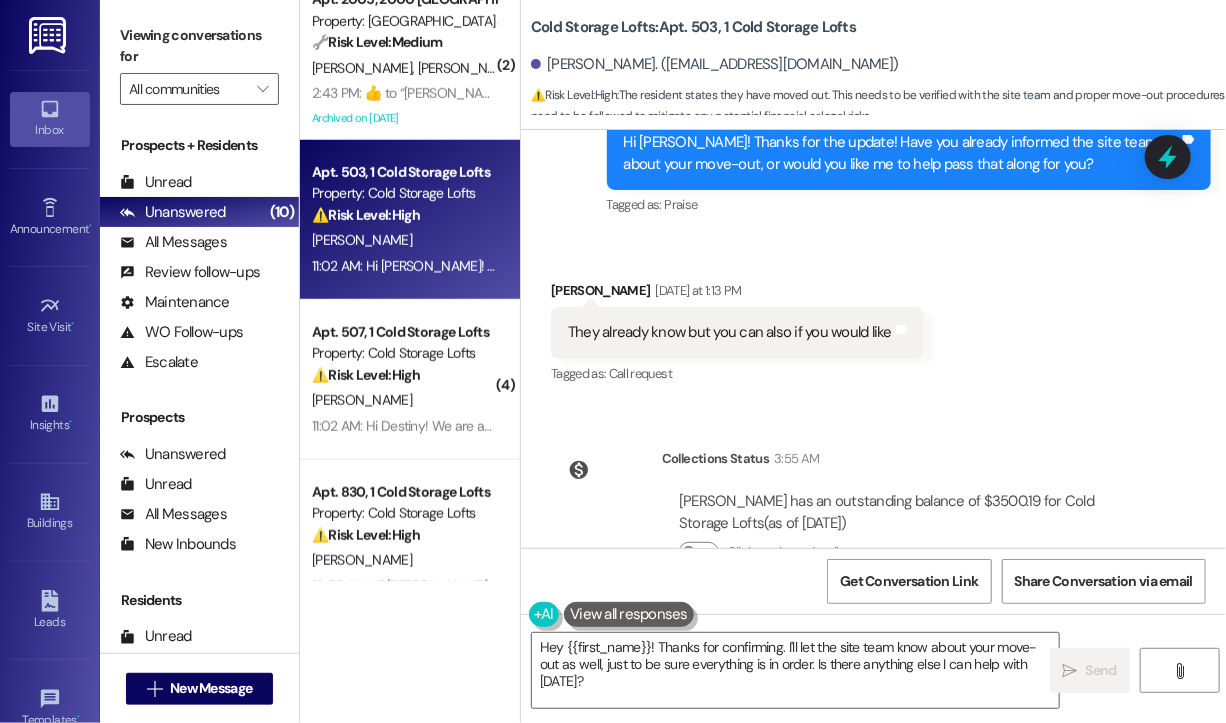 scroll, scrollTop: 23631, scrollLeft: 0, axis: vertical 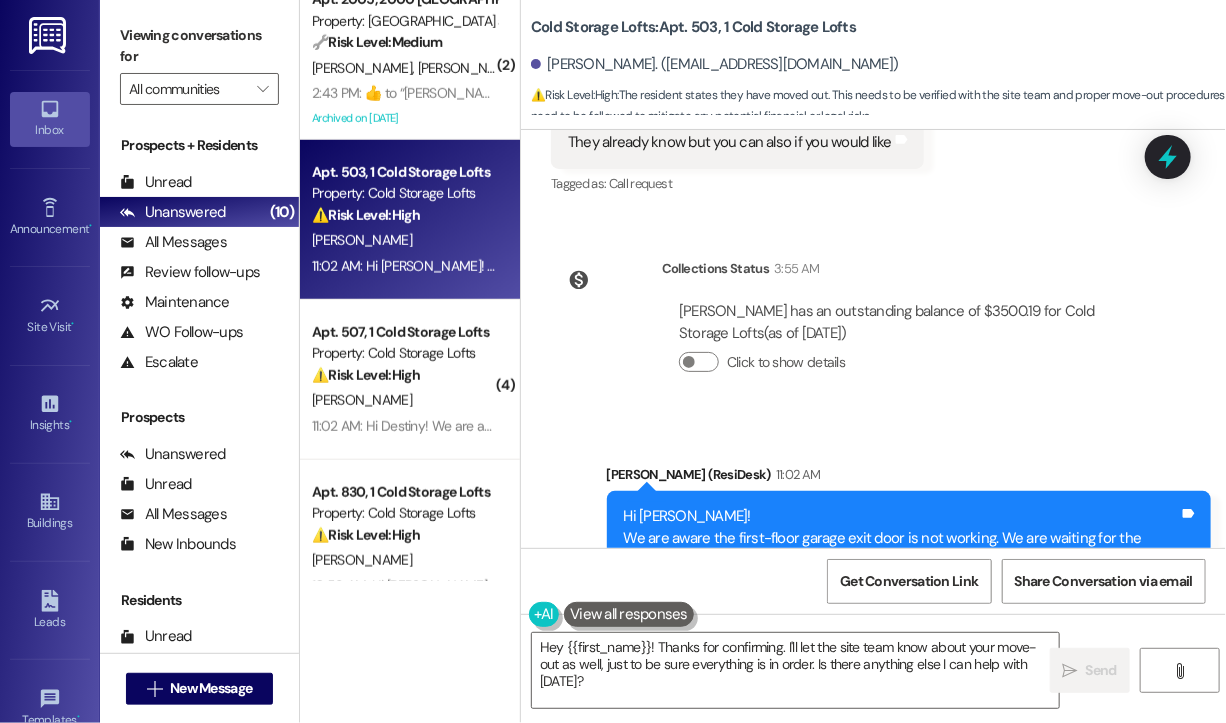 click on "[PERSON_NAME] has an outstanding balance of $3500.19 for Cold Storage Lofts  (as of [DATE]) Click to show details" at bounding box center [909, 344] 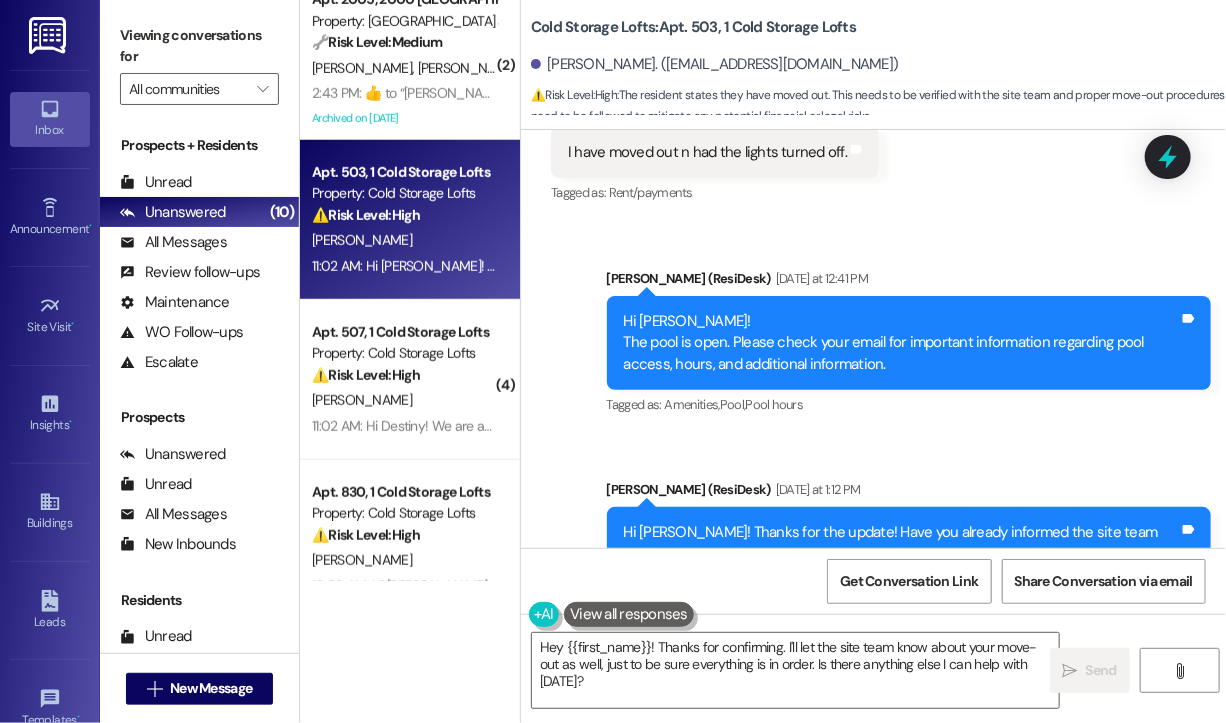 scroll, scrollTop: 22913, scrollLeft: 0, axis: vertical 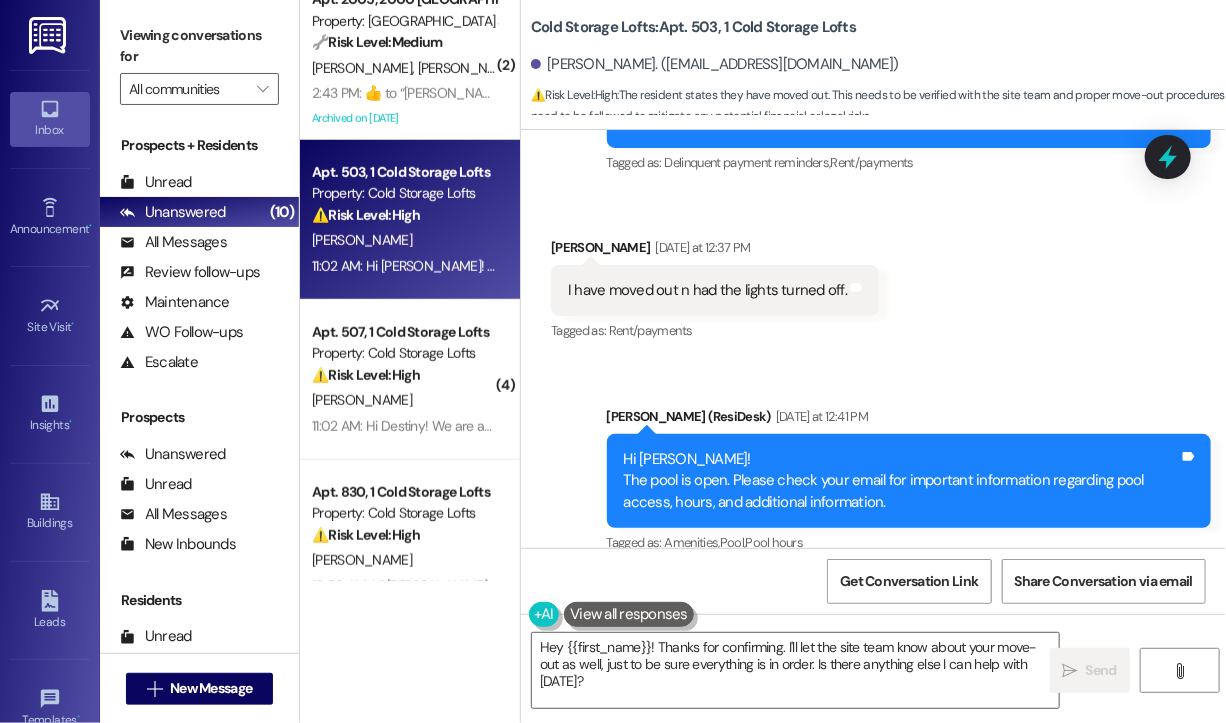click on "I have moved out n had the lights turned off." at bounding box center [707, 290] 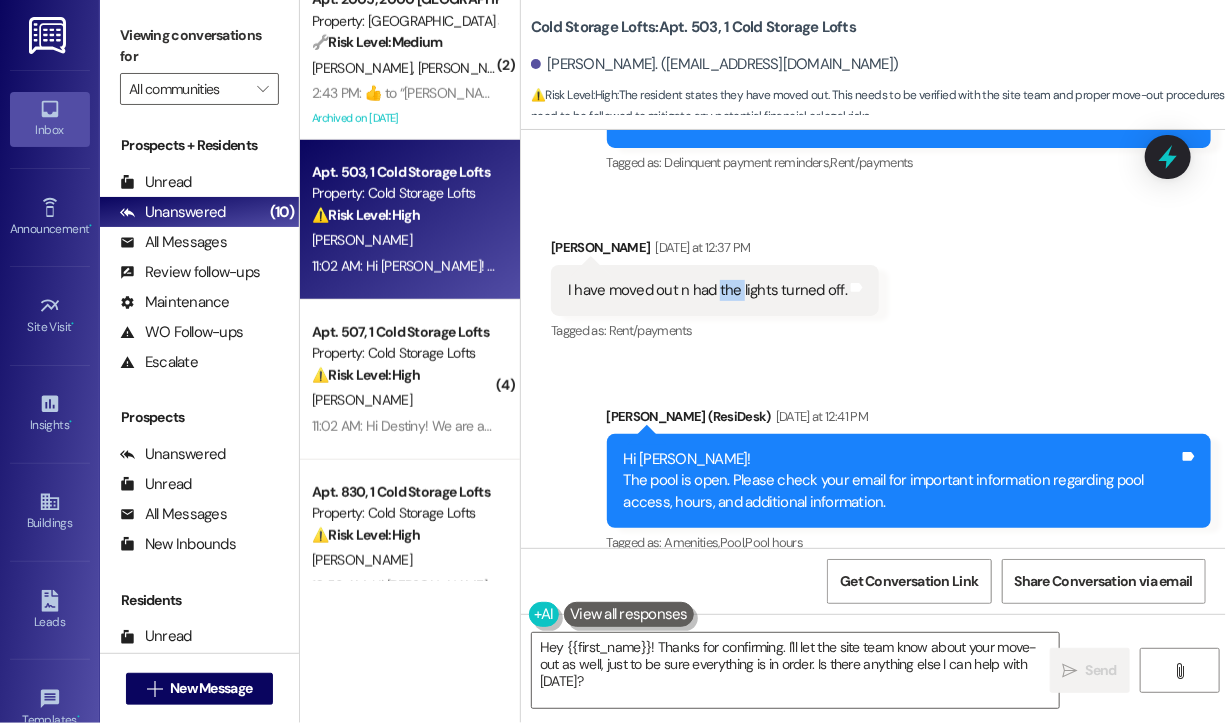 click on "I have moved out n had the lights turned off." at bounding box center [707, 290] 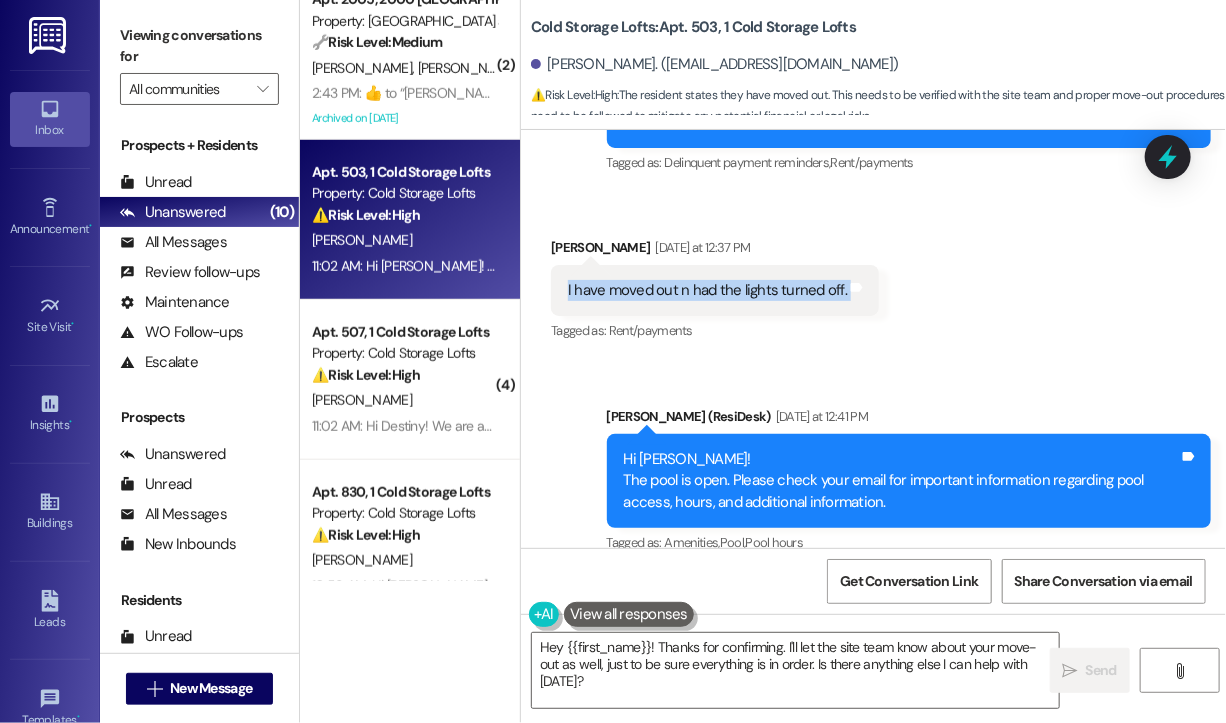 click on "I have moved out n had the lights turned off." at bounding box center [707, 290] 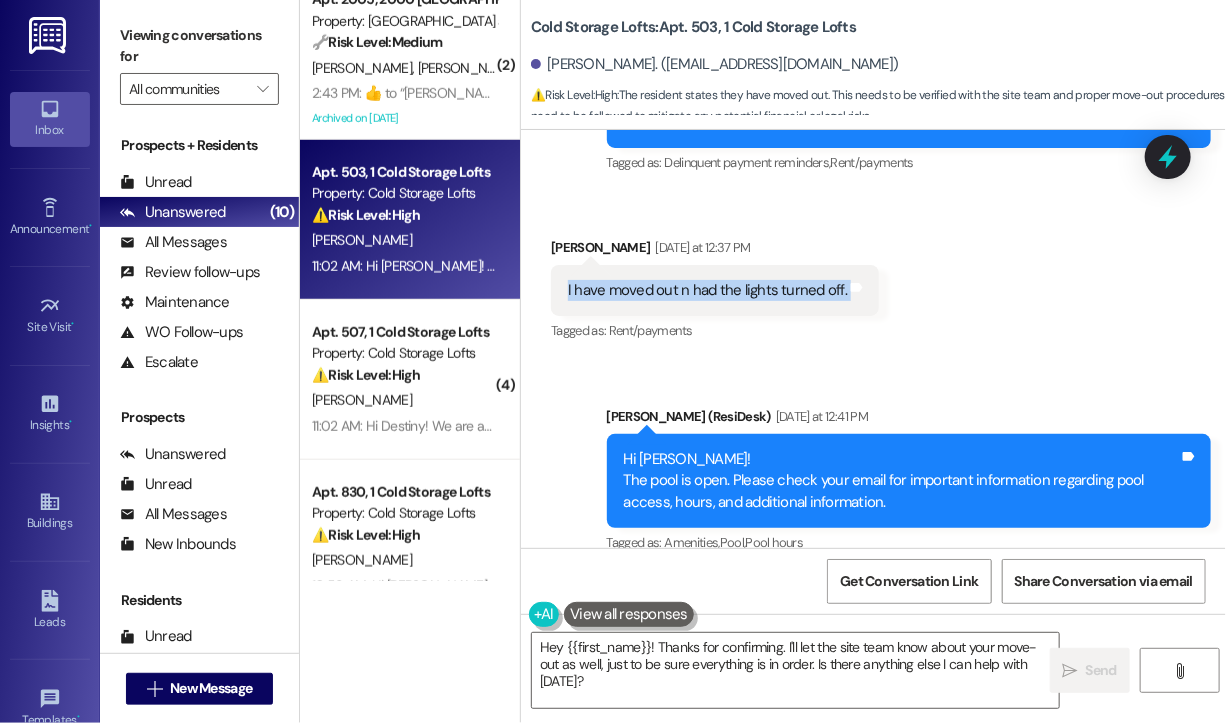 copy on "I have moved out n had the lights turned off.  Tags and notes" 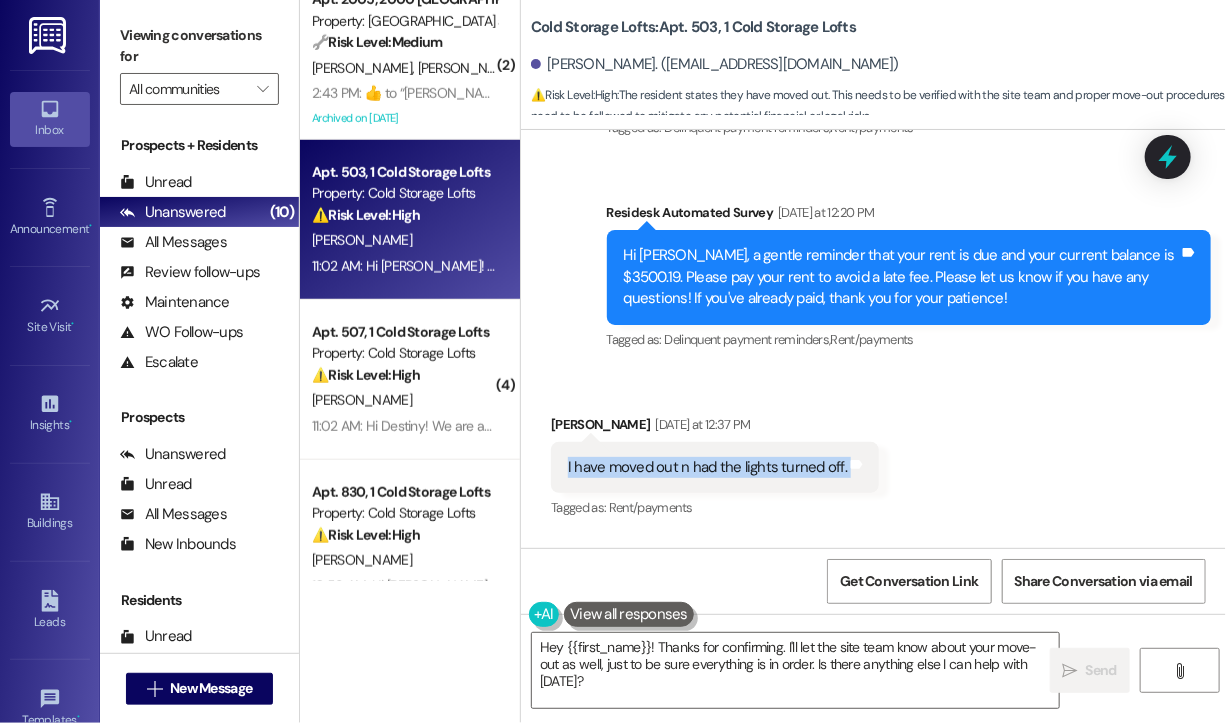 scroll, scrollTop: 22713, scrollLeft: 0, axis: vertical 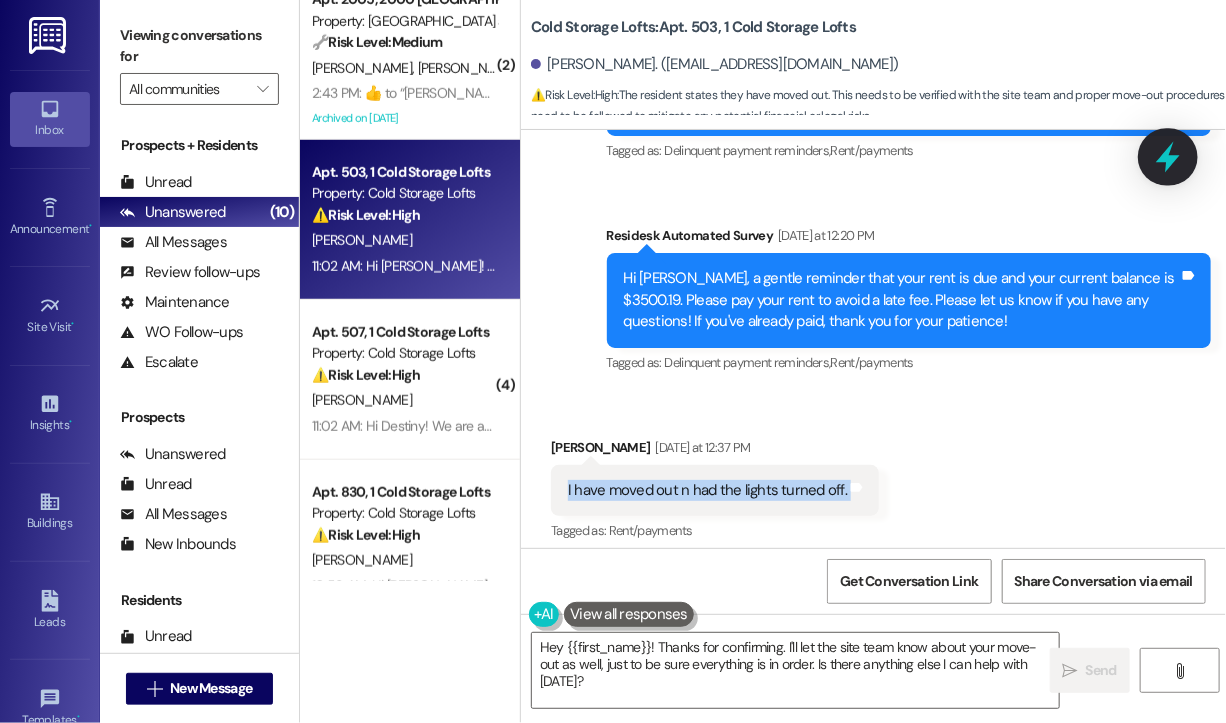 click 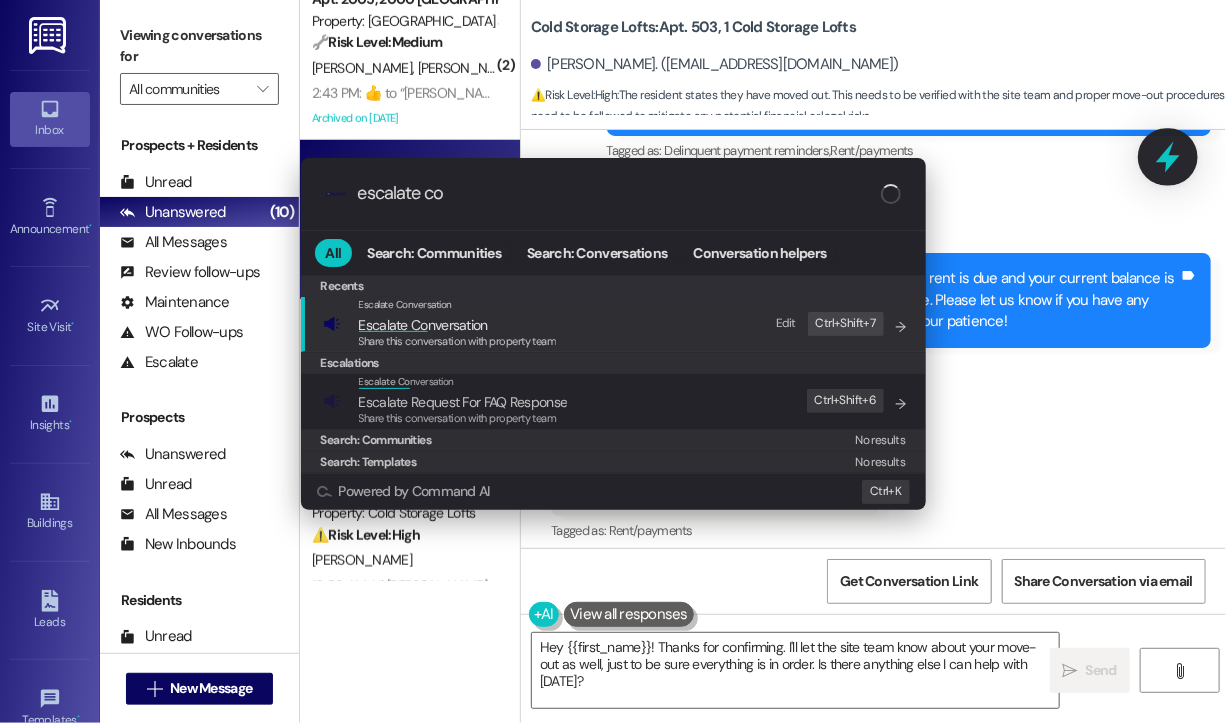 type on "escalate con" 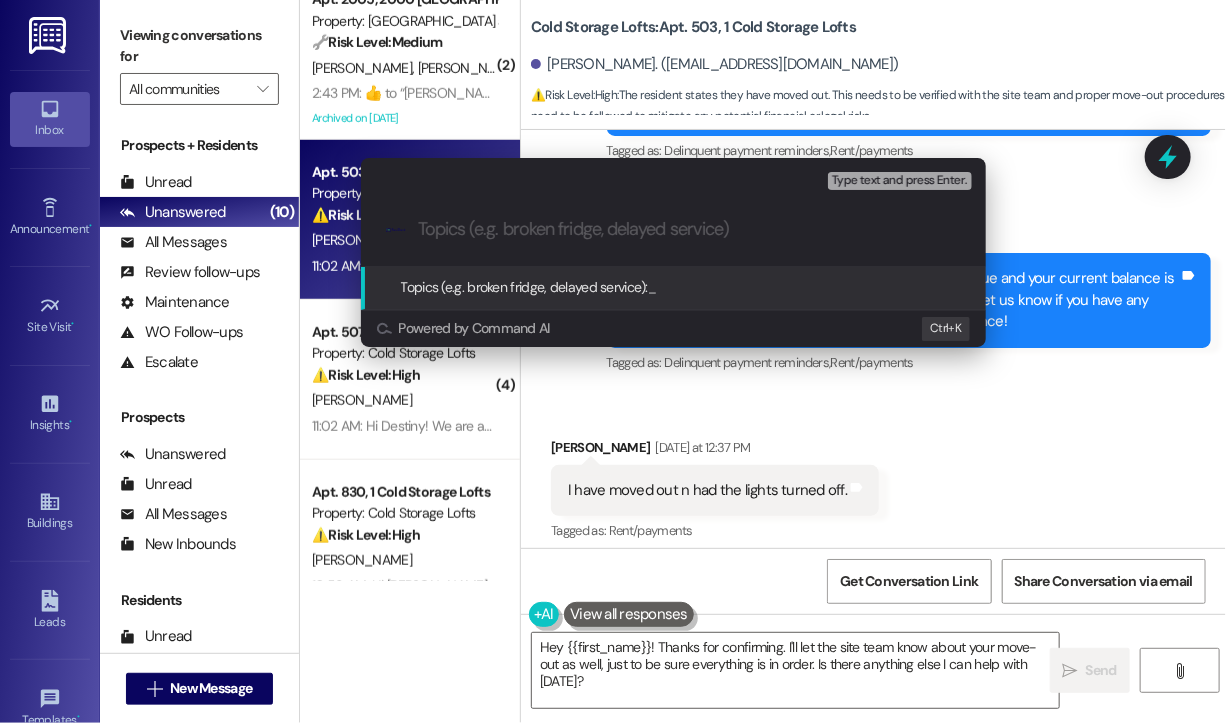 click at bounding box center (689, 229) 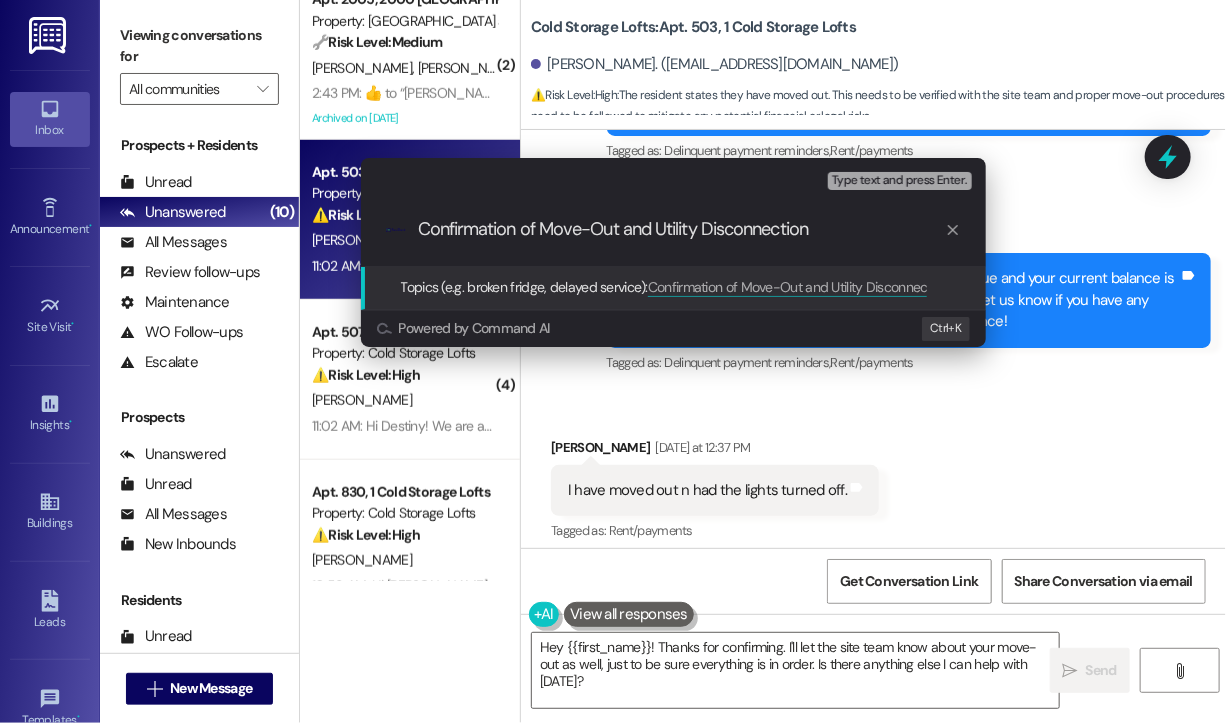 type 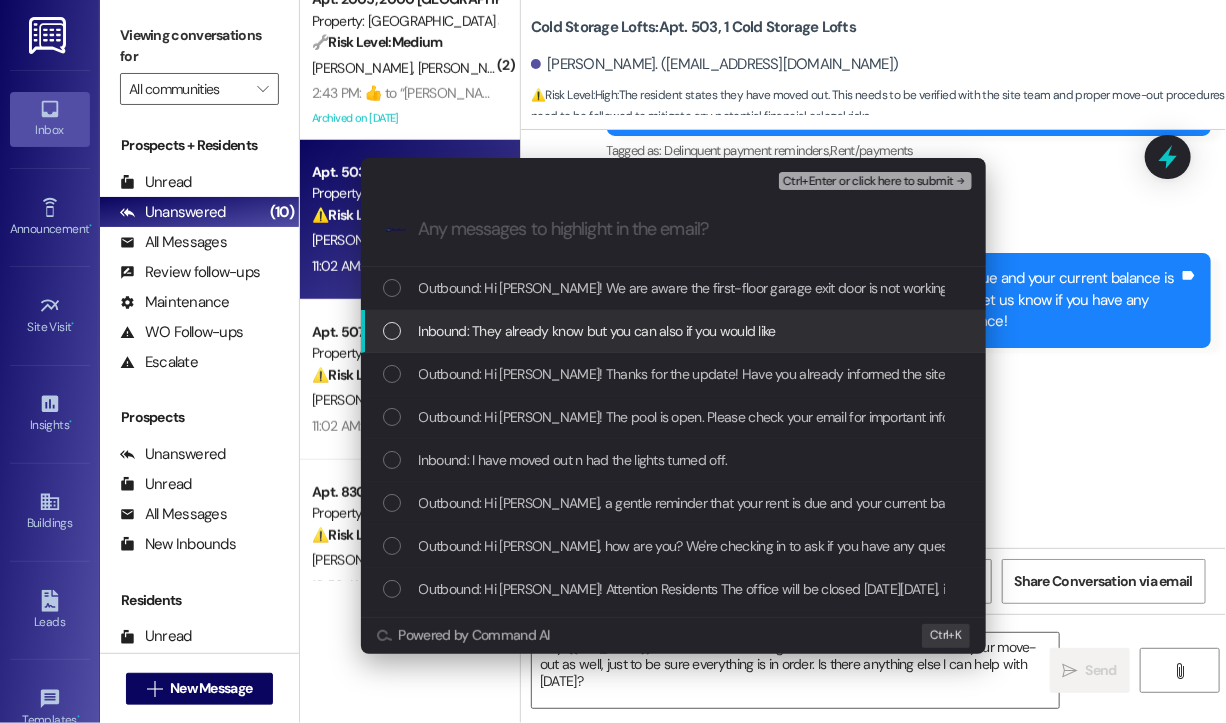 click on "Inbound: They already know but you can also if you would like" at bounding box center (597, 331) 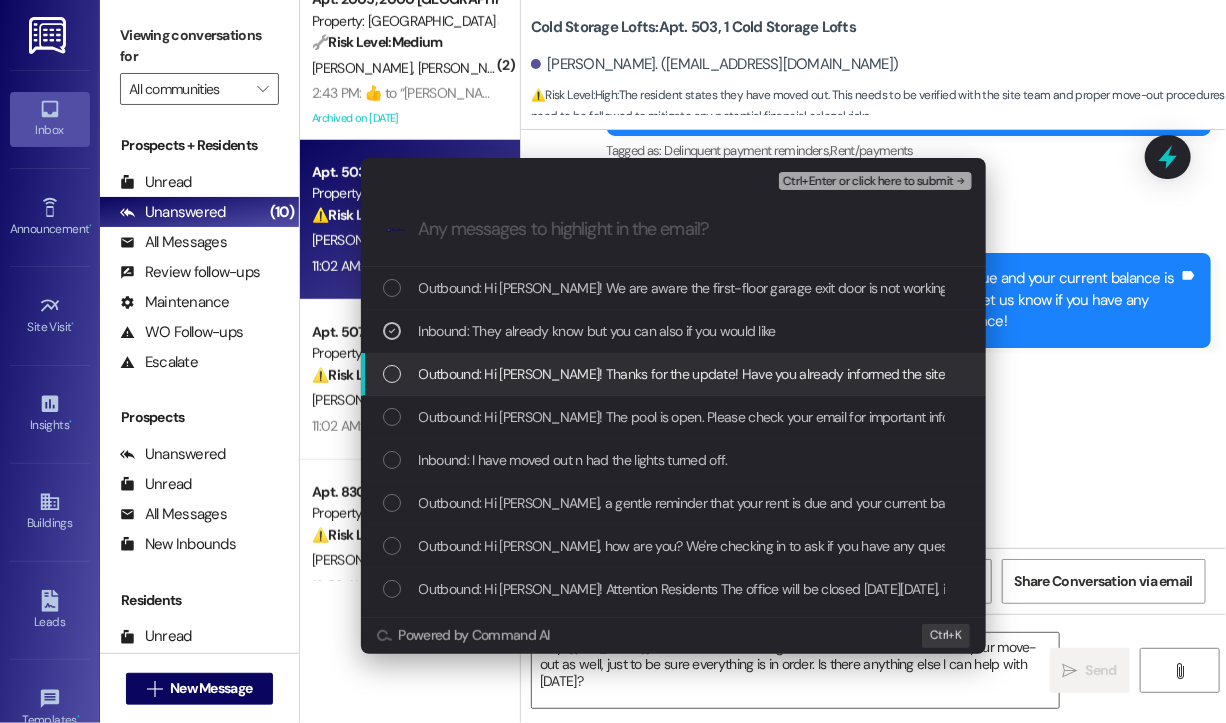 click on "Outbound: Hi [PERSON_NAME]! Thanks for the update! Have you already informed the site team about your move-out, or would you like me to help pass that along for you?" at bounding box center [918, 374] 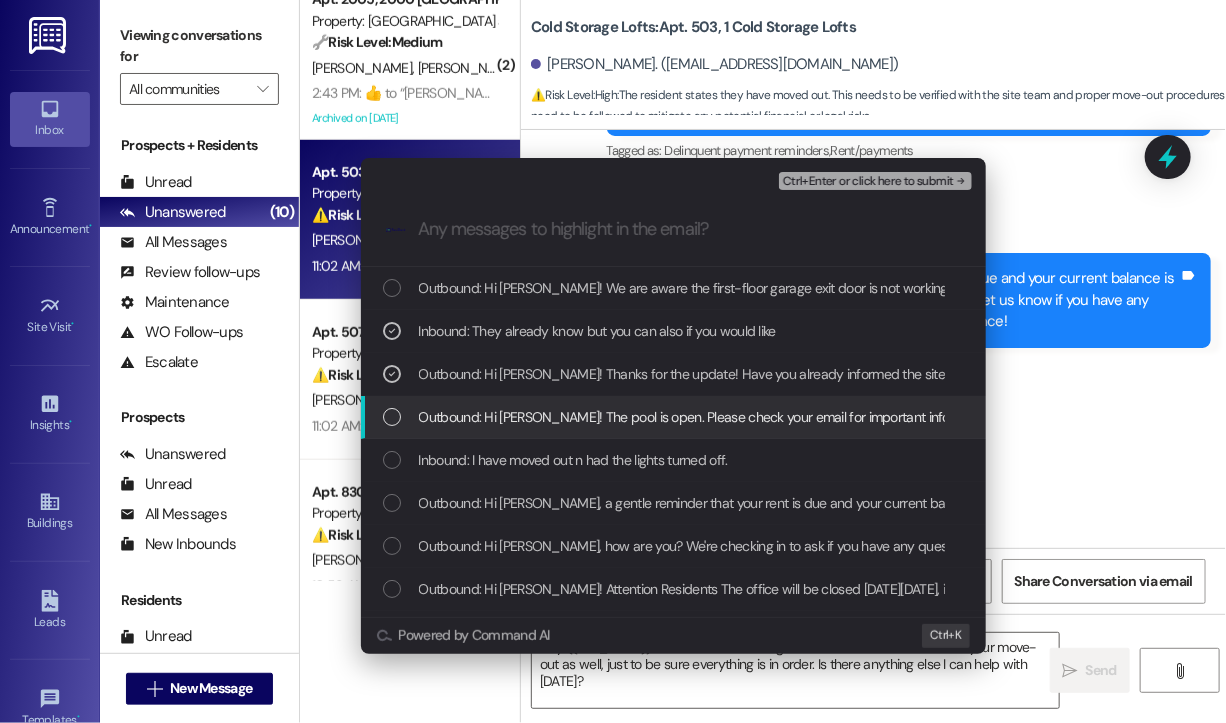 click on "Outbound: Hi [PERSON_NAME]!
The pool is open. Please check your email for important information regarding pool access, hours, and additional information." at bounding box center (872, 417) 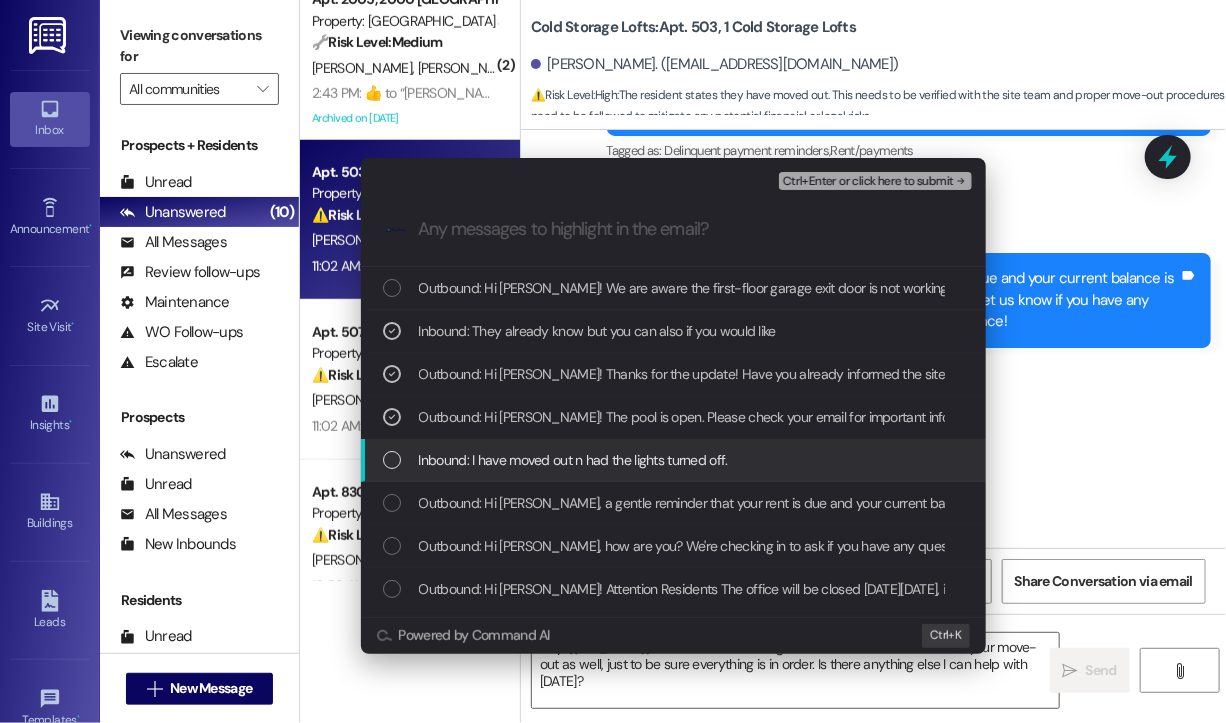 click on "Inbound: I have moved out n had the lights turned off." at bounding box center [573, 460] 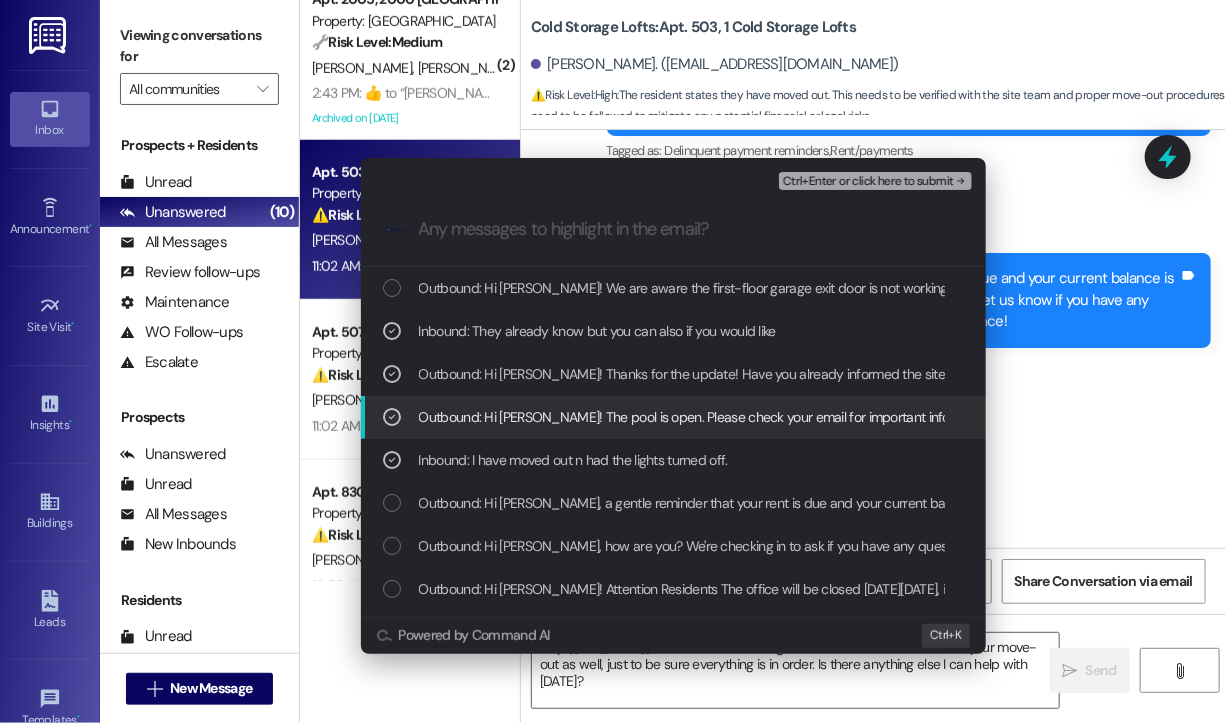 click on "Outbound: Hi [PERSON_NAME]!
The pool is open. Please check your email for important information regarding pool access, hours, and additional information." at bounding box center (872, 417) 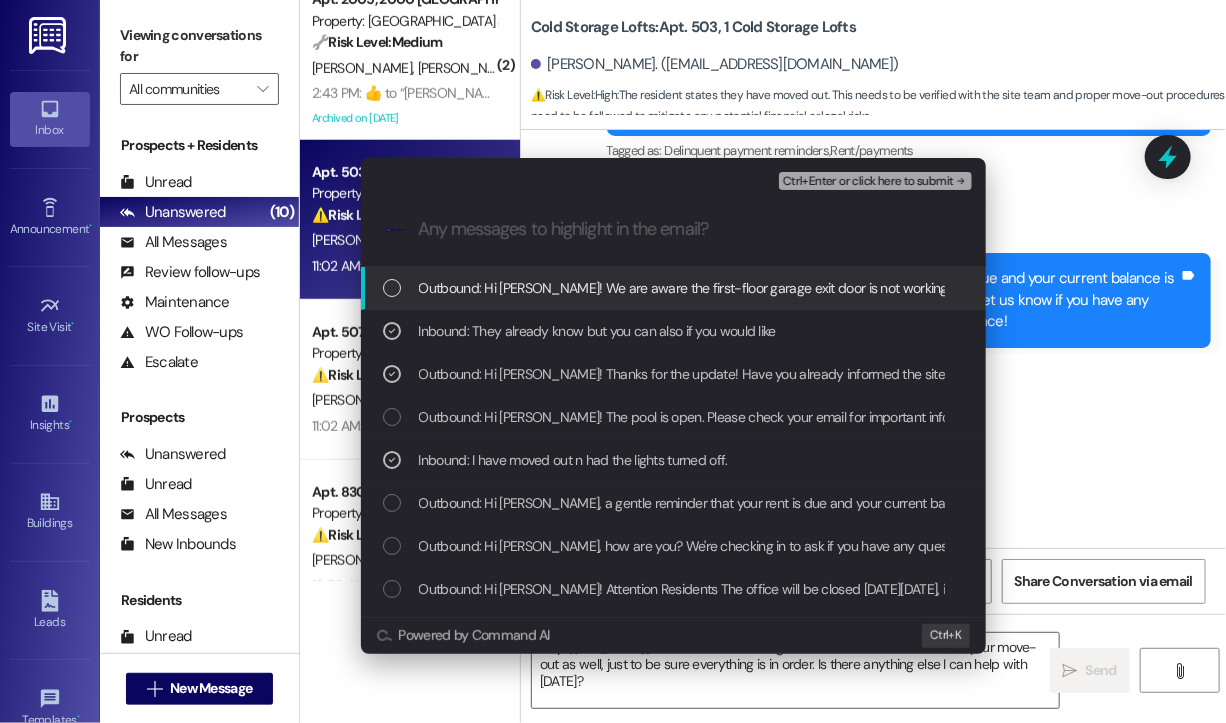 click on "Ctrl+Enter or click here to submit" at bounding box center [868, 182] 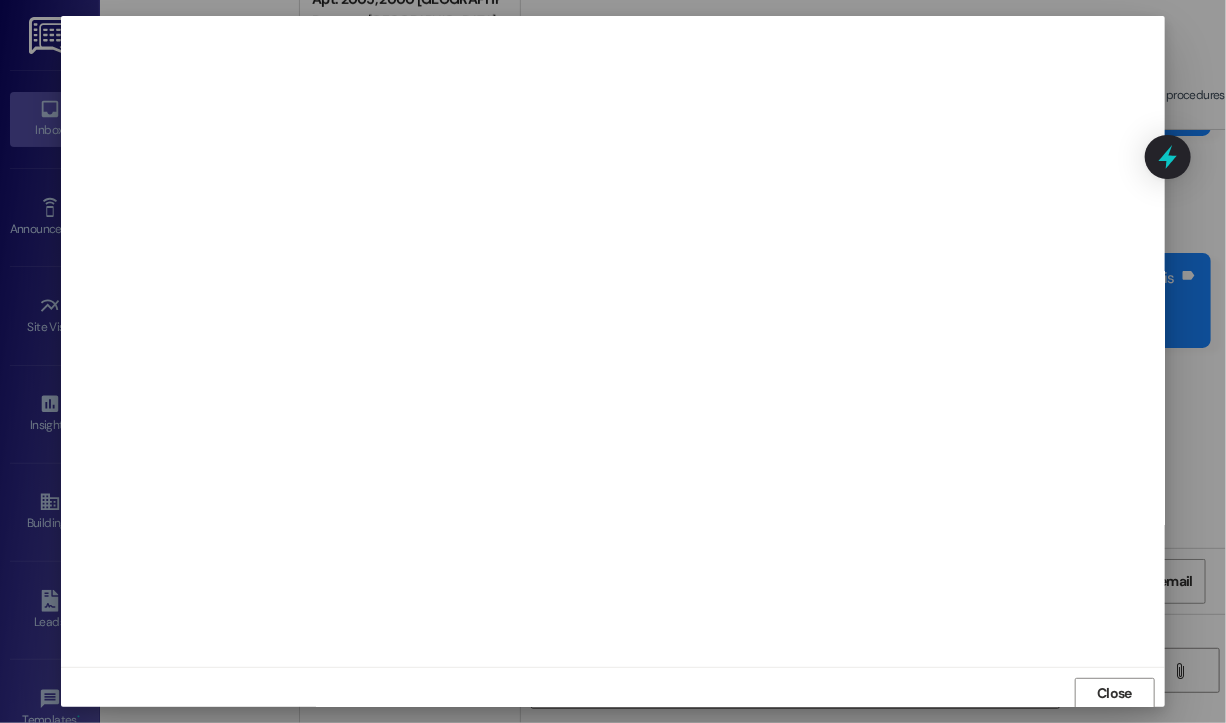 scroll, scrollTop: 2, scrollLeft: 0, axis: vertical 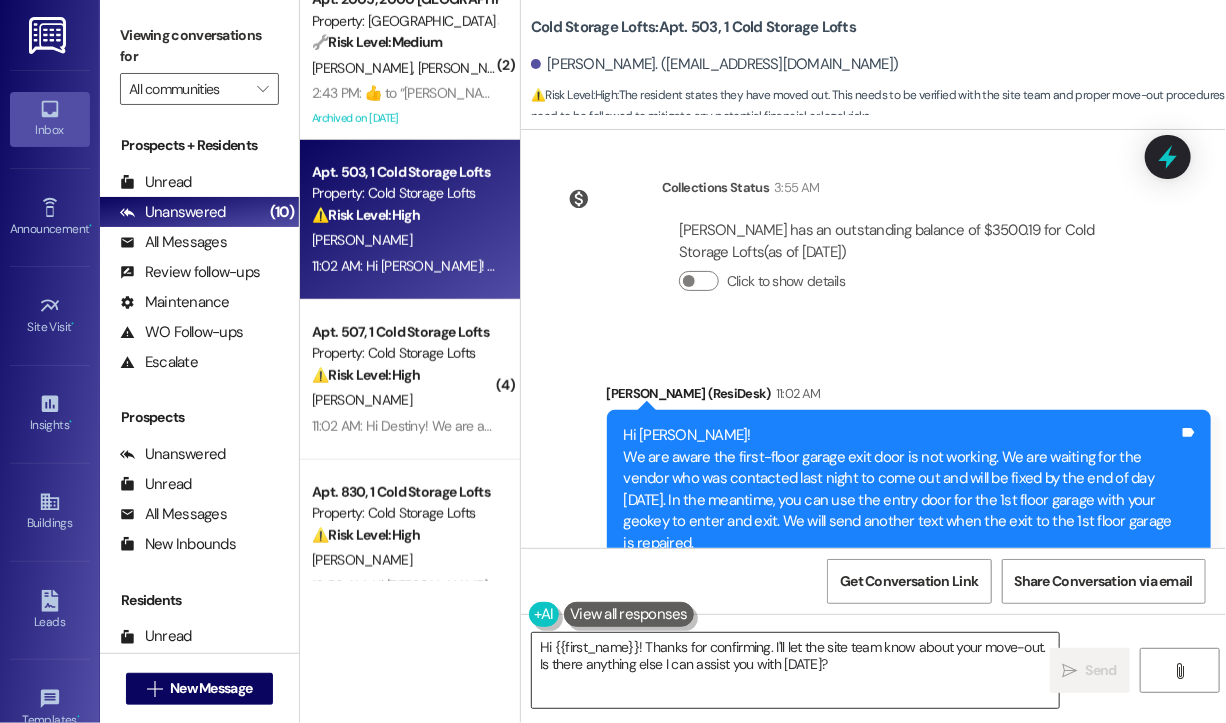 click on "Hi {{first_name}}! Thanks for confirming. I'll let the site team know about your move-out. Is there anything else I can assist you with [DATE]?" at bounding box center [795, 670] 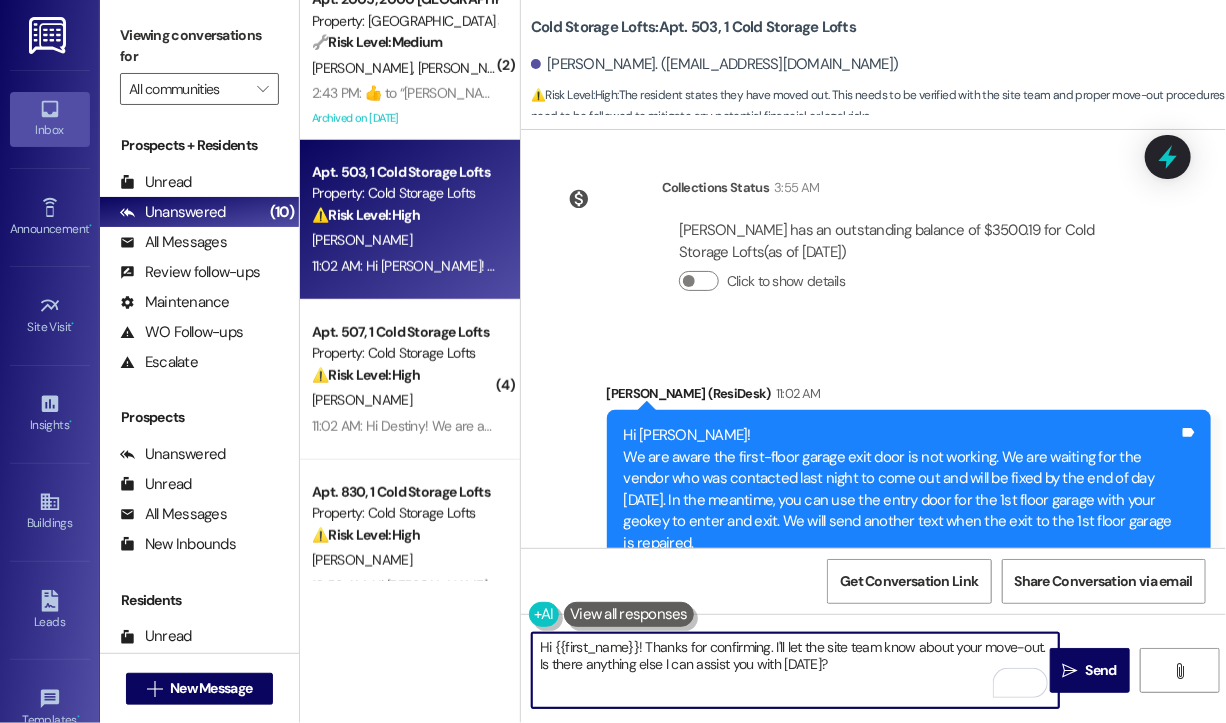 click on "Hi {{first_name}}! Thanks for confirming. I'll let the site team know about your move-out. Is there anything else I can assist you with [DATE]?" at bounding box center (795, 670) 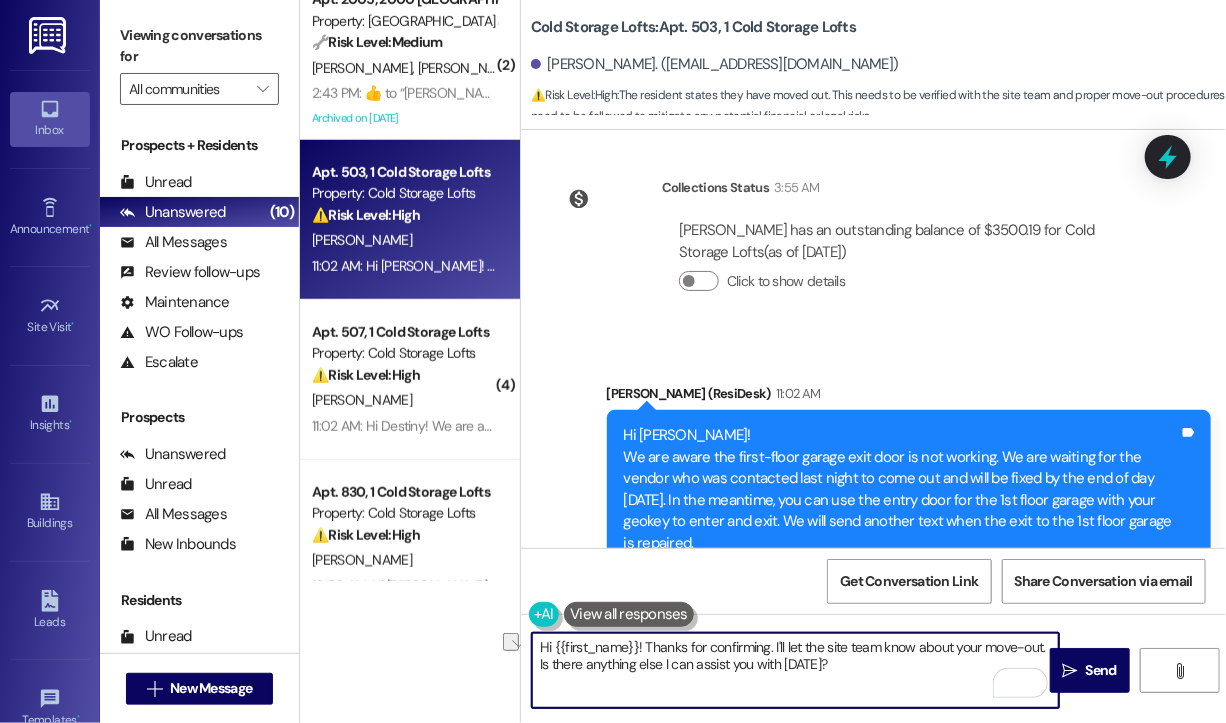drag, startPoint x: 919, startPoint y: 666, endPoint x: 529, endPoint y: 674, distance: 390.08203 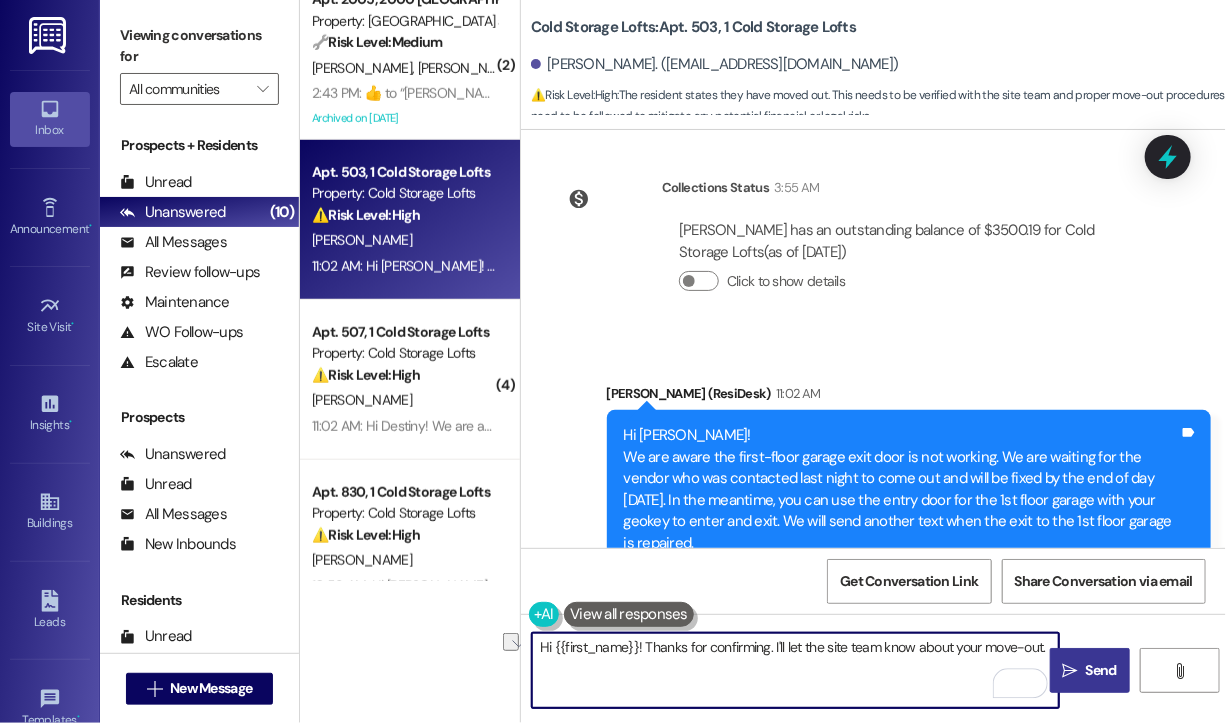 type on "Hi {{first_name}}! Thanks for confirming. I'll let the site team know about your move-out." 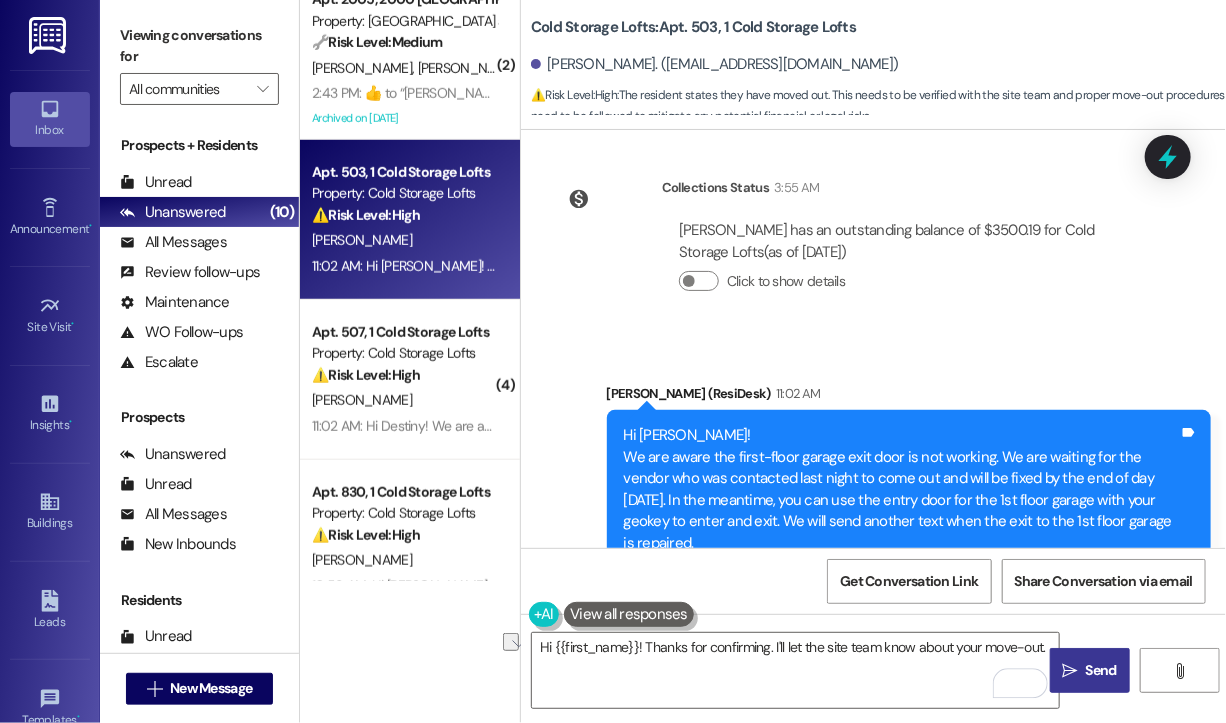 click on "Send" at bounding box center (1101, 670) 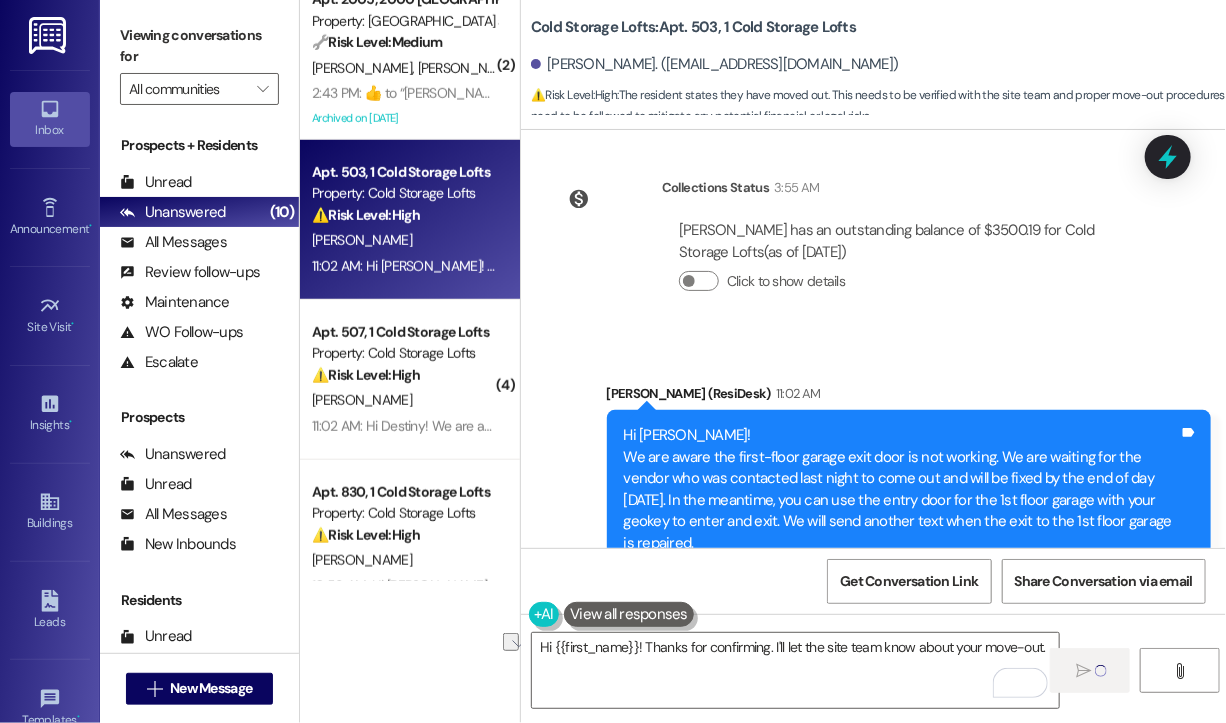 type 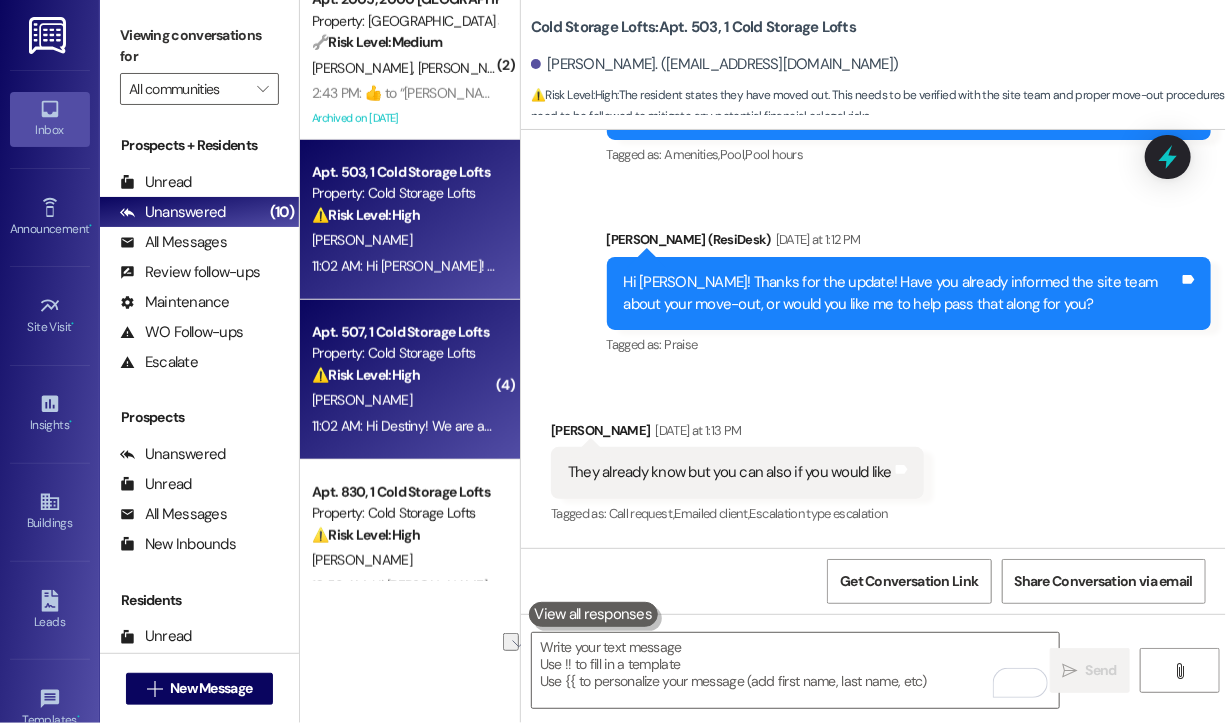 scroll, scrollTop: 23231, scrollLeft: 0, axis: vertical 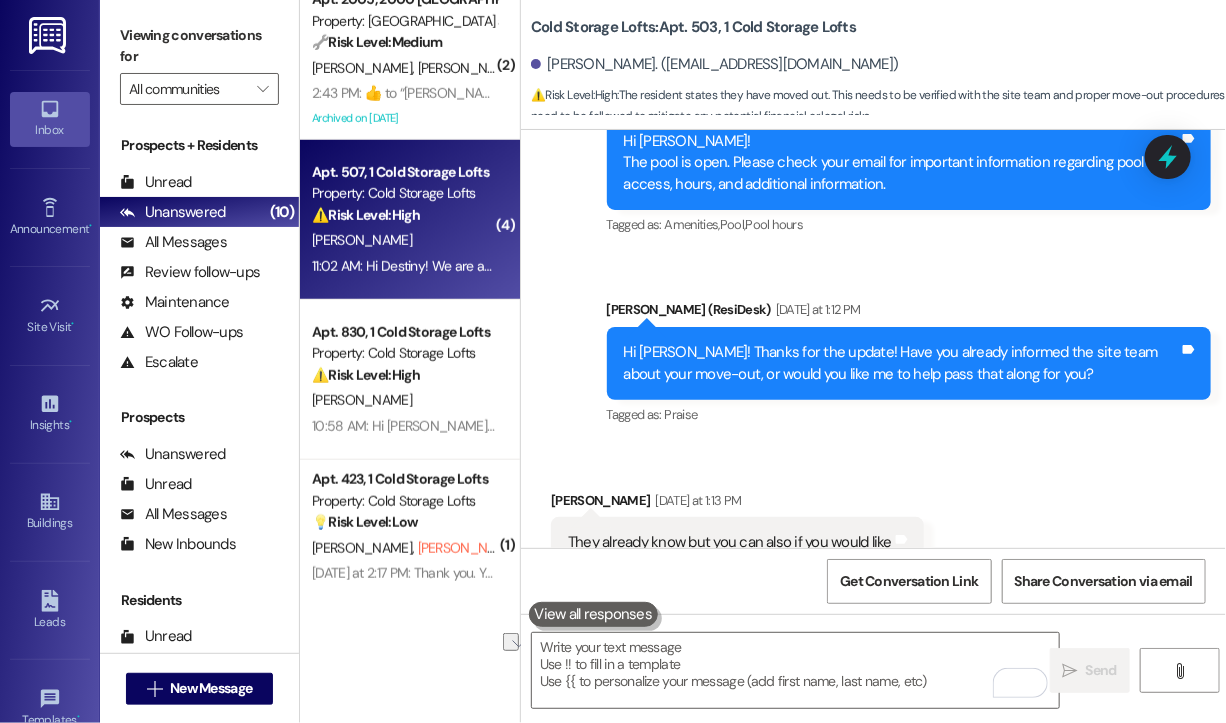 click on "Apt. 507, 1 Cold Storage Lofts Property: Cold Storage Lofts ⚠️  Risk Level:  High The resident is providing proof of payment for overdue rent, indicating a financial concern that needs to be addressed. The mention of 'extremely late' payment on [DATE] and another payment on [DATE] suggests a potential ongoing issue with rent payments. [PERSON_NAME] 11:02 AM: Hi Destiny!
We are aware the first-floor garage exit door is not working. We are waiting for the vendor who was contacted last night to come out and will be fixed by the end of day [DATE]. In the meantime, you can use the entry door for the 1st floor garage with your geokey to enter and exit. We will send another text when the exit to the 1st floor garage is repaired." at bounding box center [410, 220] 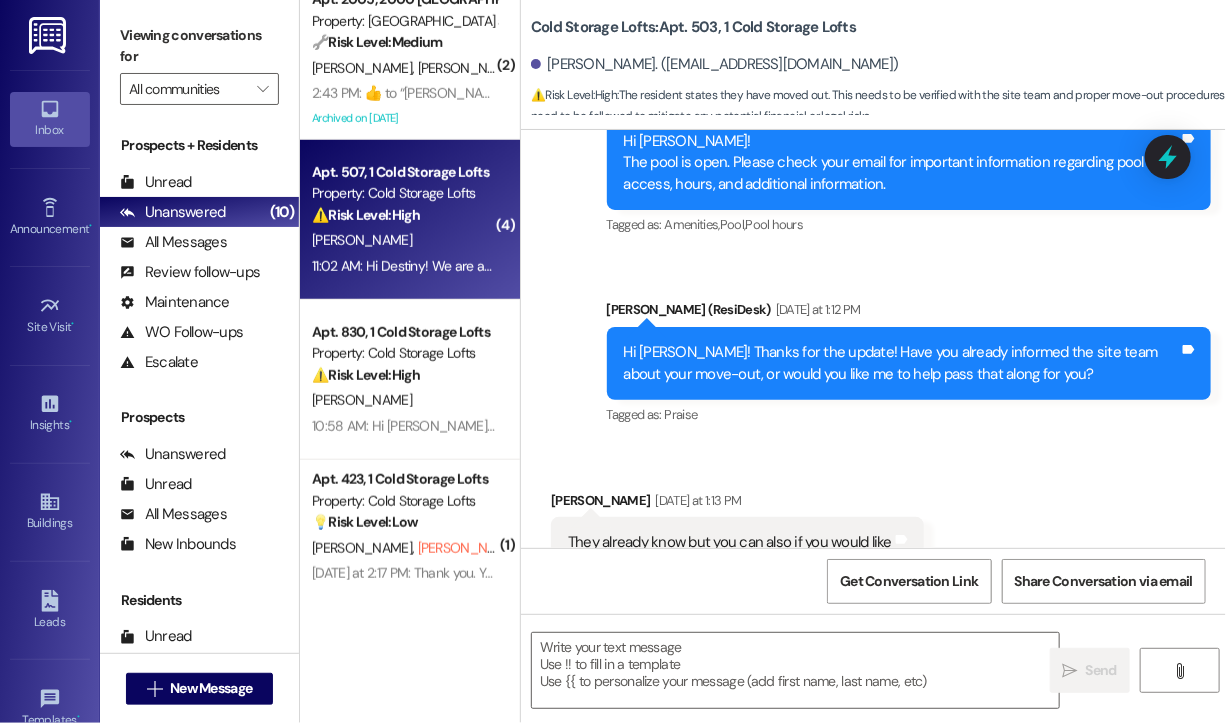type on "Fetching suggested responses. Please feel free to read through the conversation in the meantime." 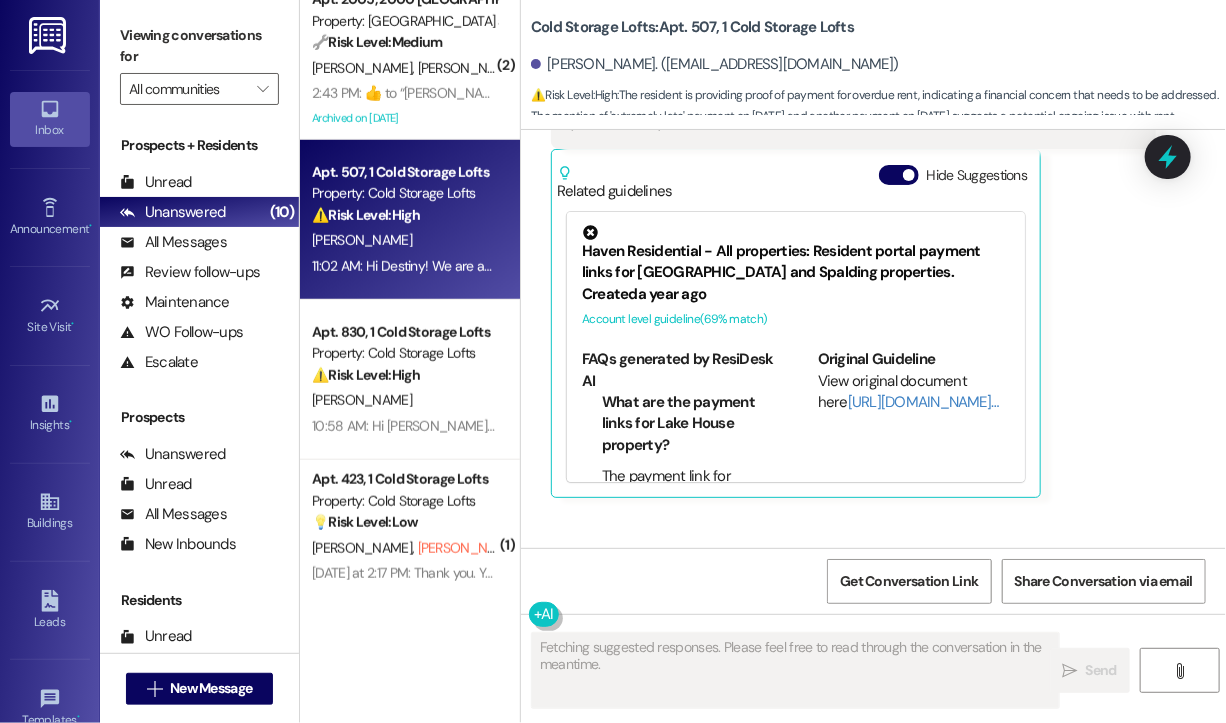 scroll, scrollTop: 22000, scrollLeft: 0, axis: vertical 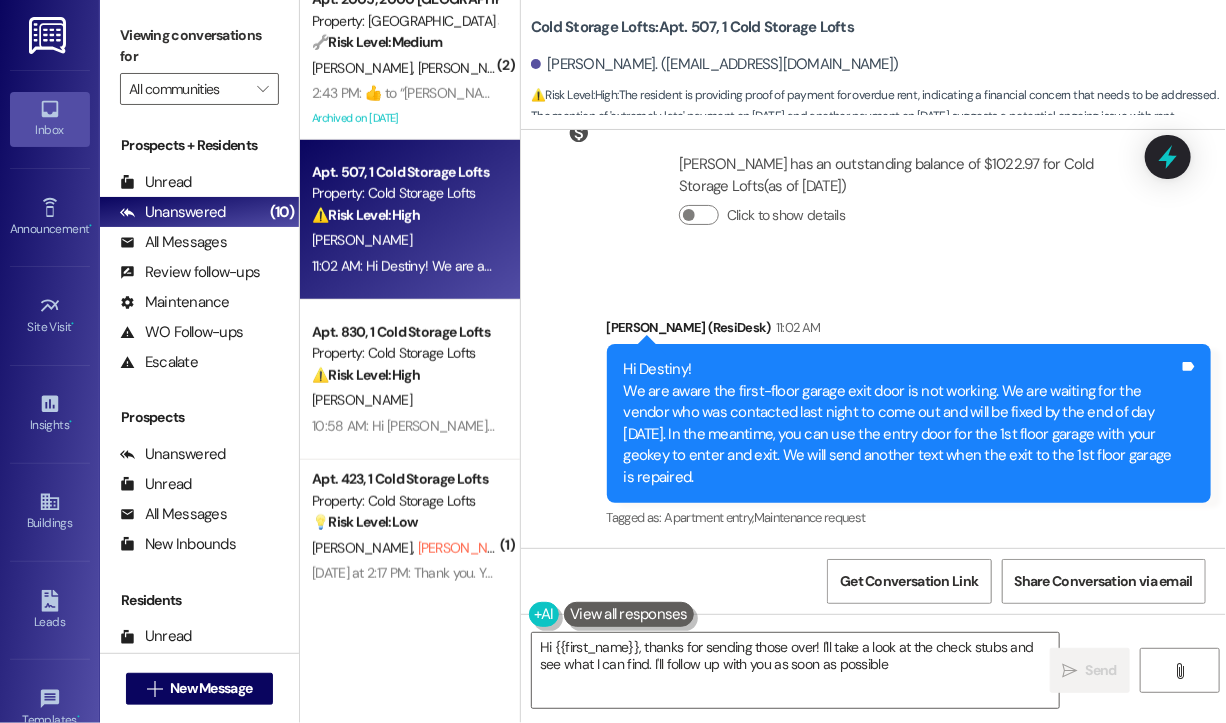 type on "Hi {{first_name}}, thanks for sending those over! I'll take a look at the check stubs and see what I can find. I'll follow up with you as soon as possible!" 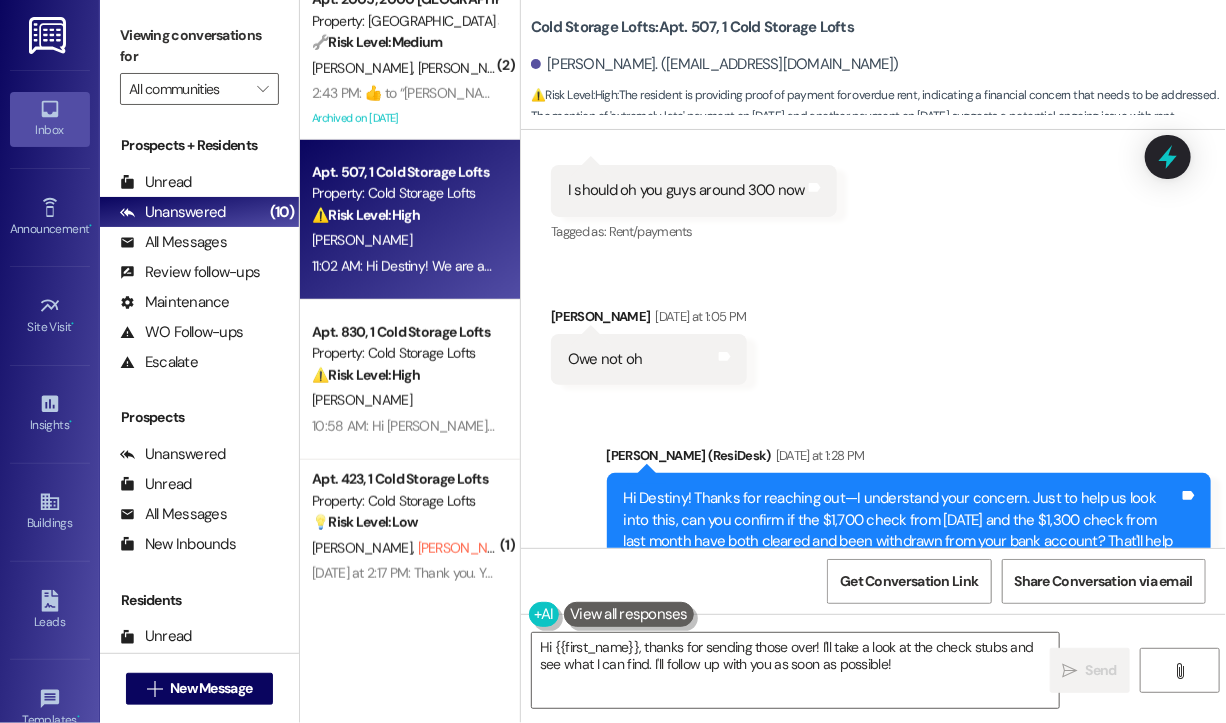 scroll, scrollTop: 19700, scrollLeft: 0, axis: vertical 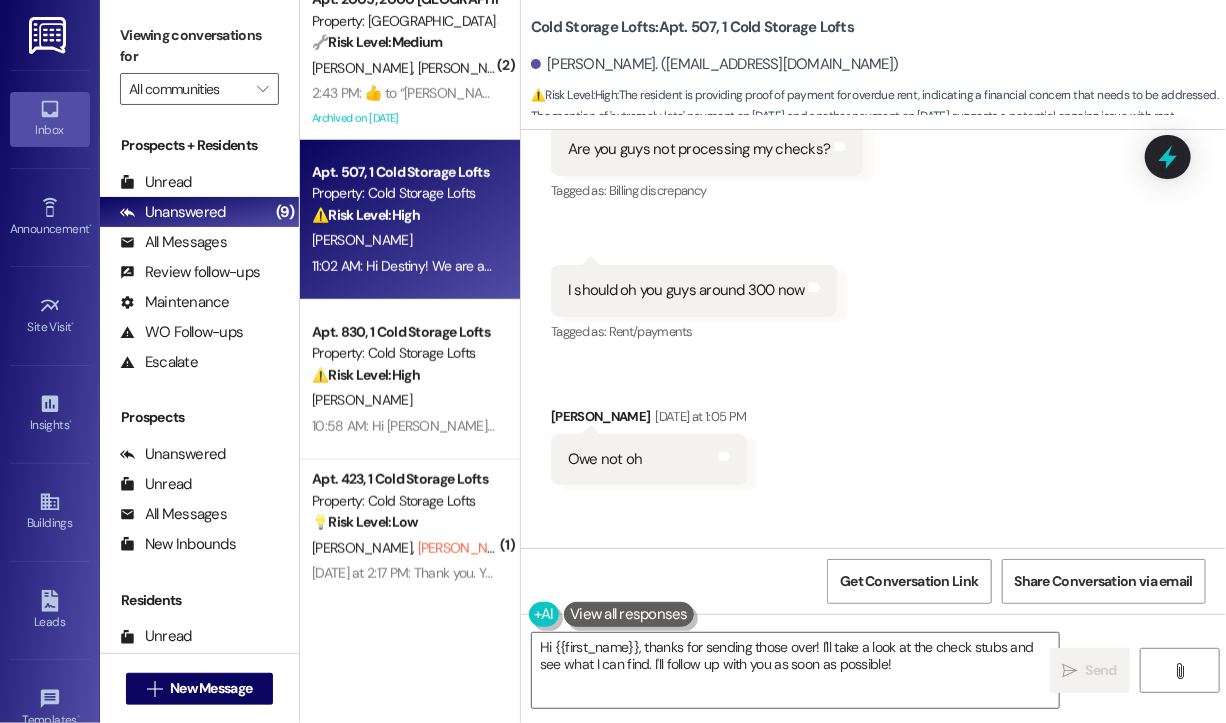 click on "Received via SMS [PERSON_NAME]   Neutral [DATE] at 12:55 PM Hey there is no reason my balance should be at $1022.97. My balance was at 2000 and I gave you a check [DATE] for 1700 Tags and notes Tagged as:   Rent/payments ,  Click to highlight conversations about Rent/payments Billing discrepancy Click to highlight conversations about Billing discrepancy Received via SMS 12:55 PM [PERSON_NAME] [DATE] at 12:55 PM Last month I gave you guys a check for 1300  Tags and notes Tagged as:   Rent/payments Click to highlight conversations about Rent/payments Received via SMS 12:56 PM [PERSON_NAME] Question [DATE] at 12:56 PM Are you guys not processing my checks?  Tags and notes Tagged as:   Billing discrepancy Click to highlight conversations about Billing discrepancy Received via SMS 12:56 PM [PERSON_NAME] [DATE] at 12:56 PM I should oh you guys around 300 now  Tags and notes Tagged as:   Rent/payments Click to highlight conversations about Rent/payments Received via SMS [PERSON_NAME] Owe not oh" at bounding box center [873, 113] 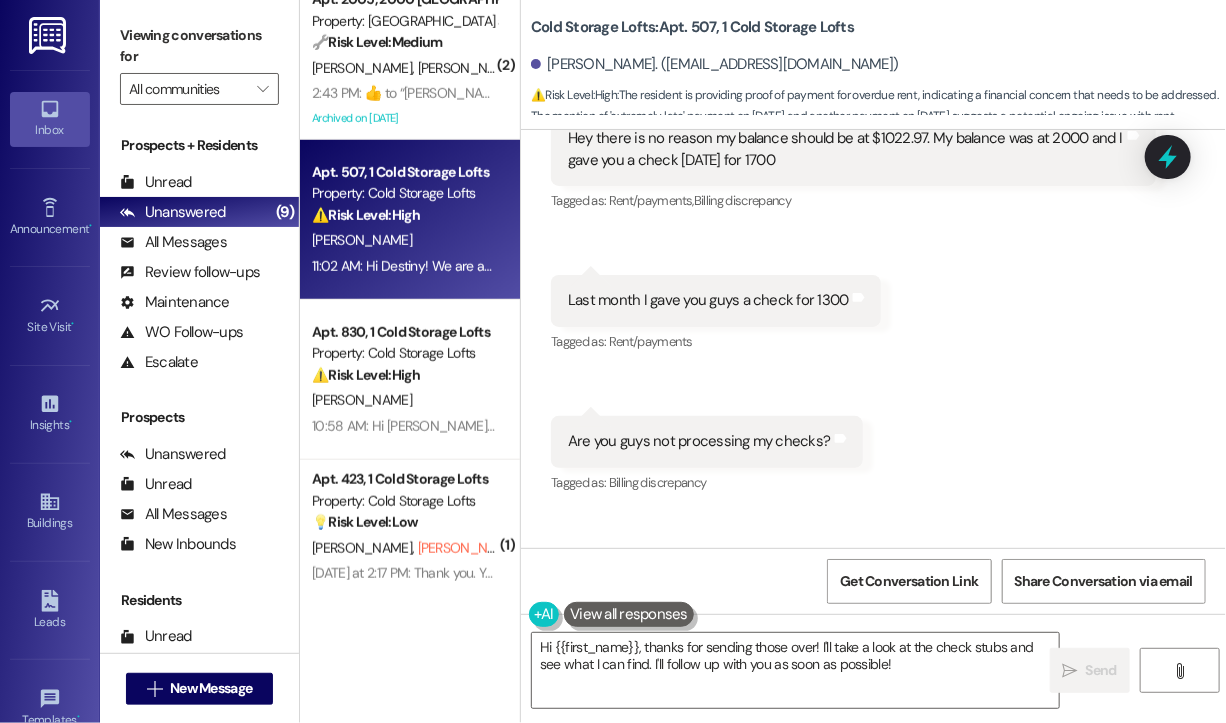 scroll, scrollTop: 19400, scrollLeft: 0, axis: vertical 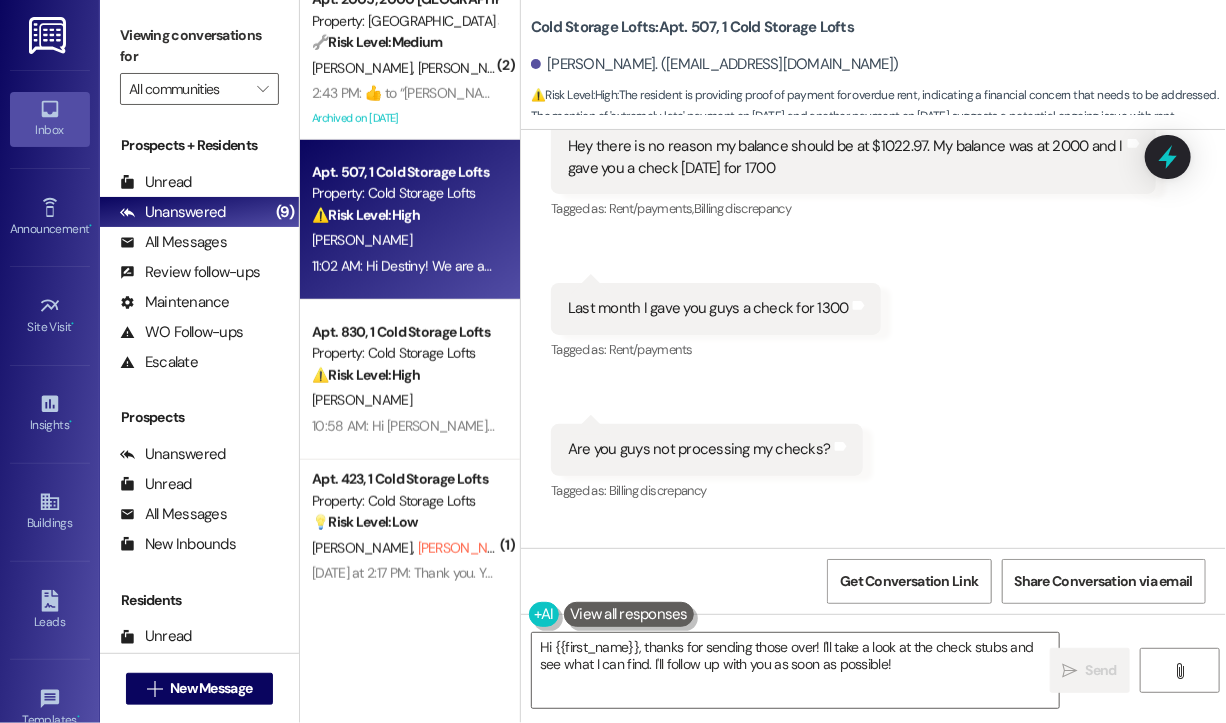 drag, startPoint x: 844, startPoint y: 238, endPoint x: 597, endPoint y: 218, distance: 247.8084 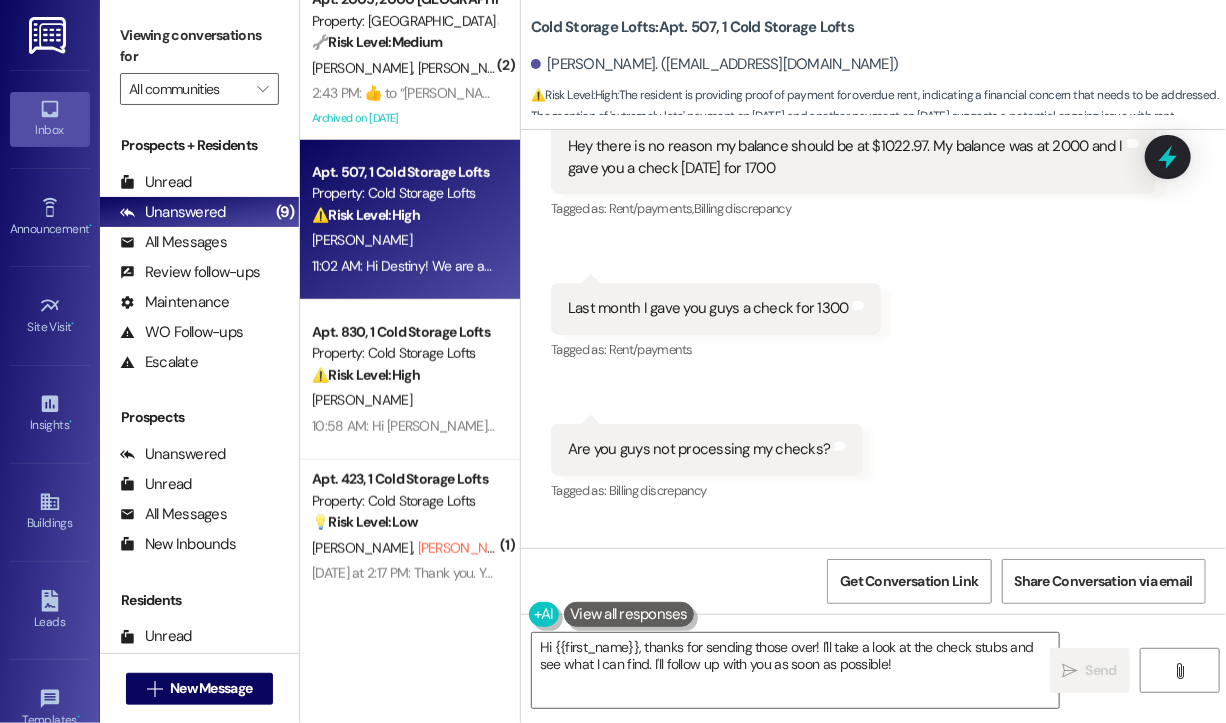 drag, startPoint x: 1007, startPoint y: 338, endPoint x: 1004, endPoint y: 348, distance: 10.440307 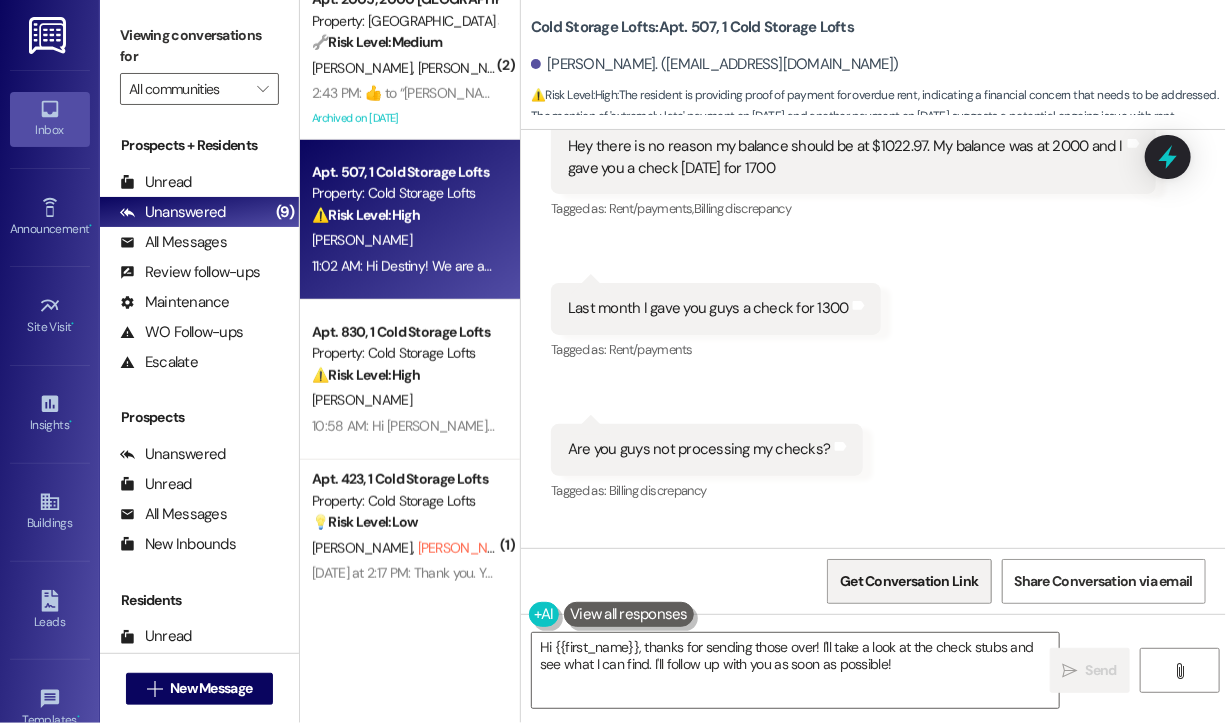 click on "Get Conversation Link" at bounding box center [909, 581] 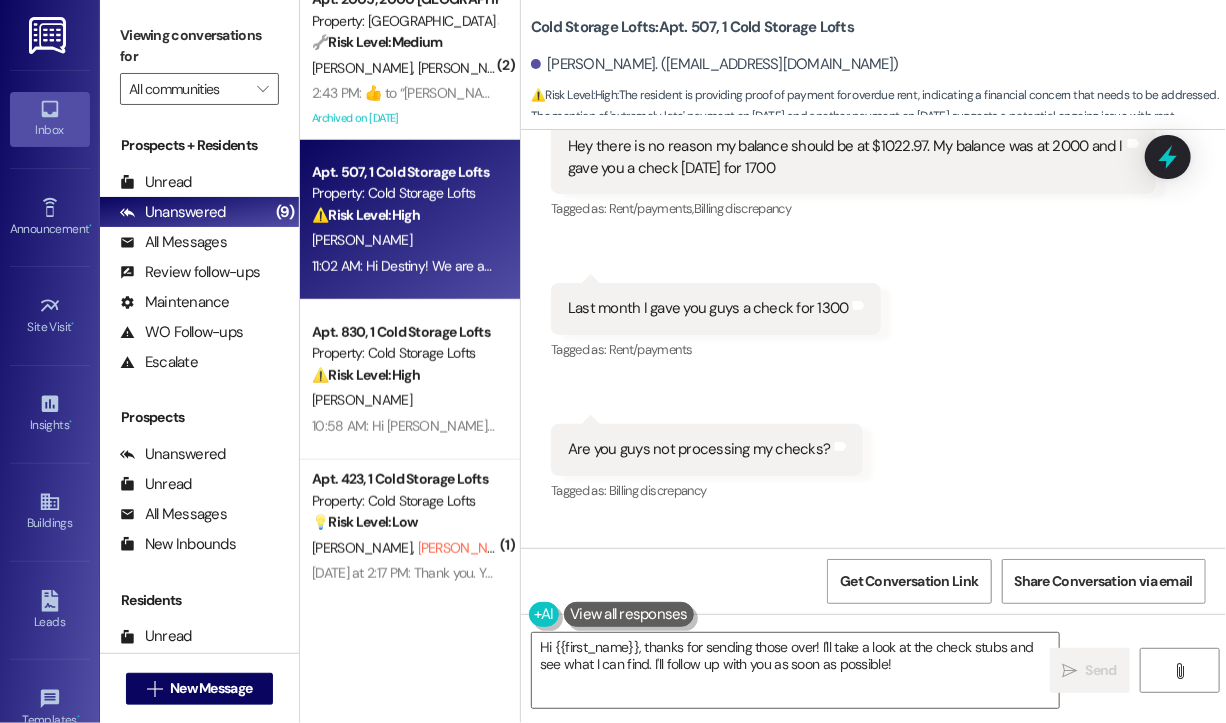 click on "Received via SMS [PERSON_NAME]   Neutral [DATE] at 12:55 PM Hey there is no reason my balance should be at $1022.97. My balance was at 2000 and I gave you a check [DATE] for 1700 Tags and notes Tagged as:   Rent/payments ,  Click to highlight conversations about Rent/payments Billing discrepancy Click to highlight conversations about Billing discrepancy Received via SMS 12:55 PM [PERSON_NAME] [DATE] at 12:55 PM Last month I gave you guys a check for 1300  Tags and notes Tagged as:   Rent/payments Click to highlight conversations about Rent/payments Received via SMS 12:56 PM [PERSON_NAME] Question [DATE] at 12:56 PM Are you guys not processing my checks?  Tags and notes Tagged as:   Billing discrepancy Click to highlight conversations about Billing discrepancy Received via SMS 12:56 PM [PERSON_NAME] [DATE] at 12:56 PM I should oh you guys around 300 now  Tags and notes Tagged as:   Rent/payments Click to highlight conversations about Rent/payments Received via SMS [PERSON_NAME] Owe not oh" at bounding box center (873, 413) 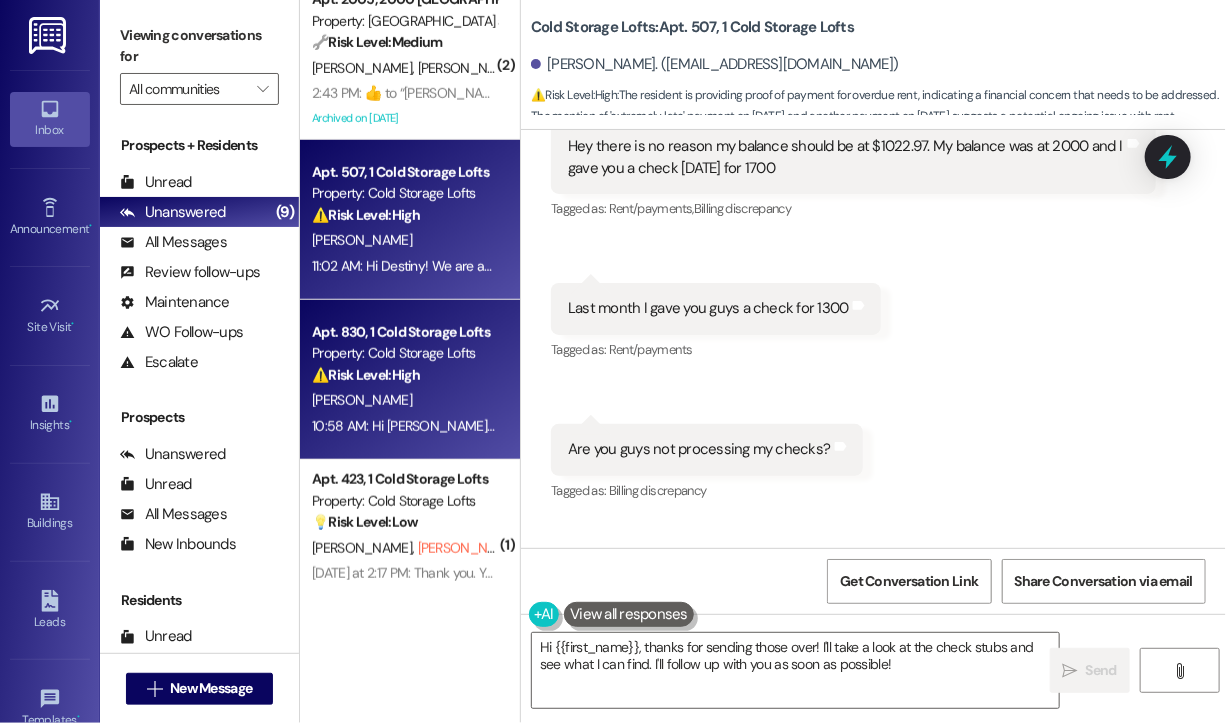 click on "Apt. 830, 1 Cold Storage Lofts" at bounding box center (404, 332) 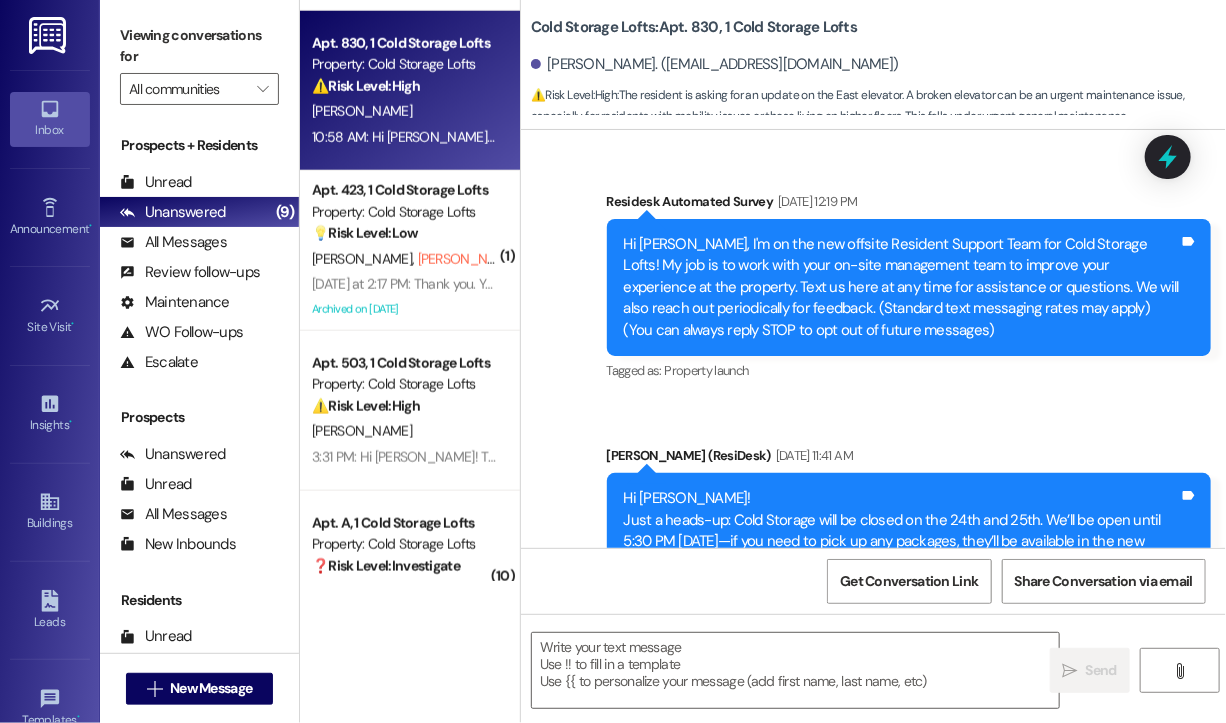 scroll, scrollTop: 859, scrollLeft: 0, axis: vertical 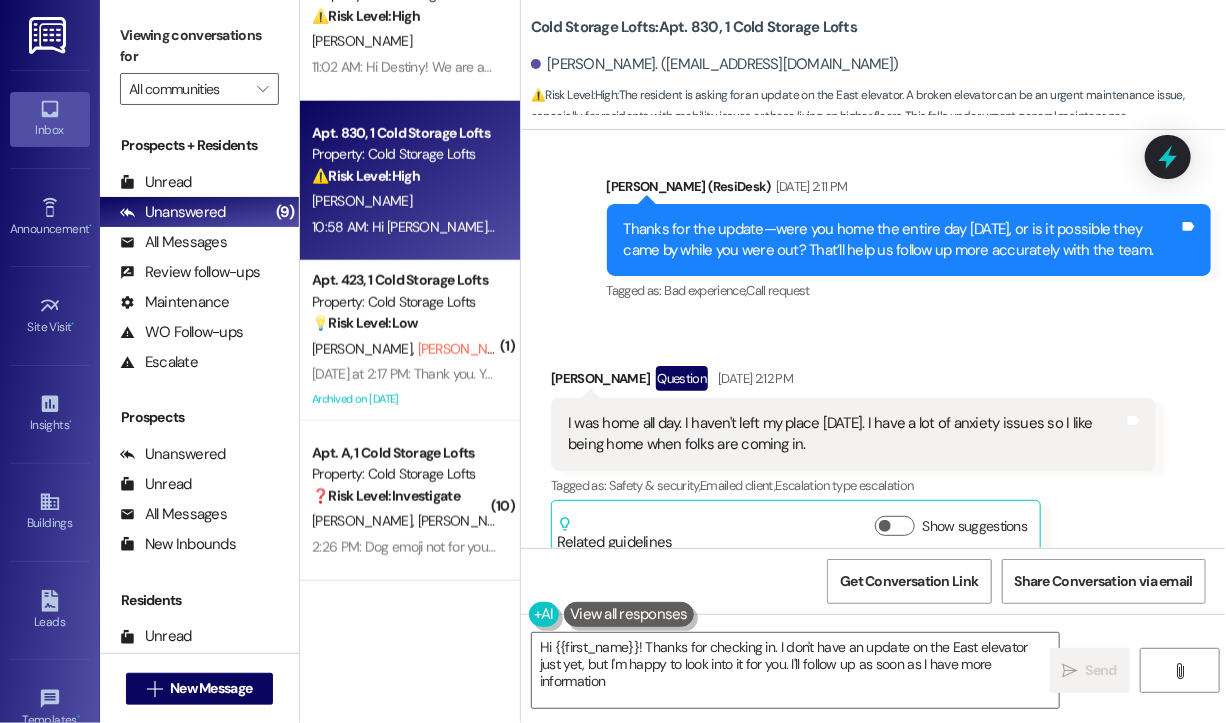type on "Hi {{first_name}}! Thanks for checking in. I don't have an update on the East elevator just yet, but I'm happy to look into it for you. I'll follow up as soon as I have more information!" 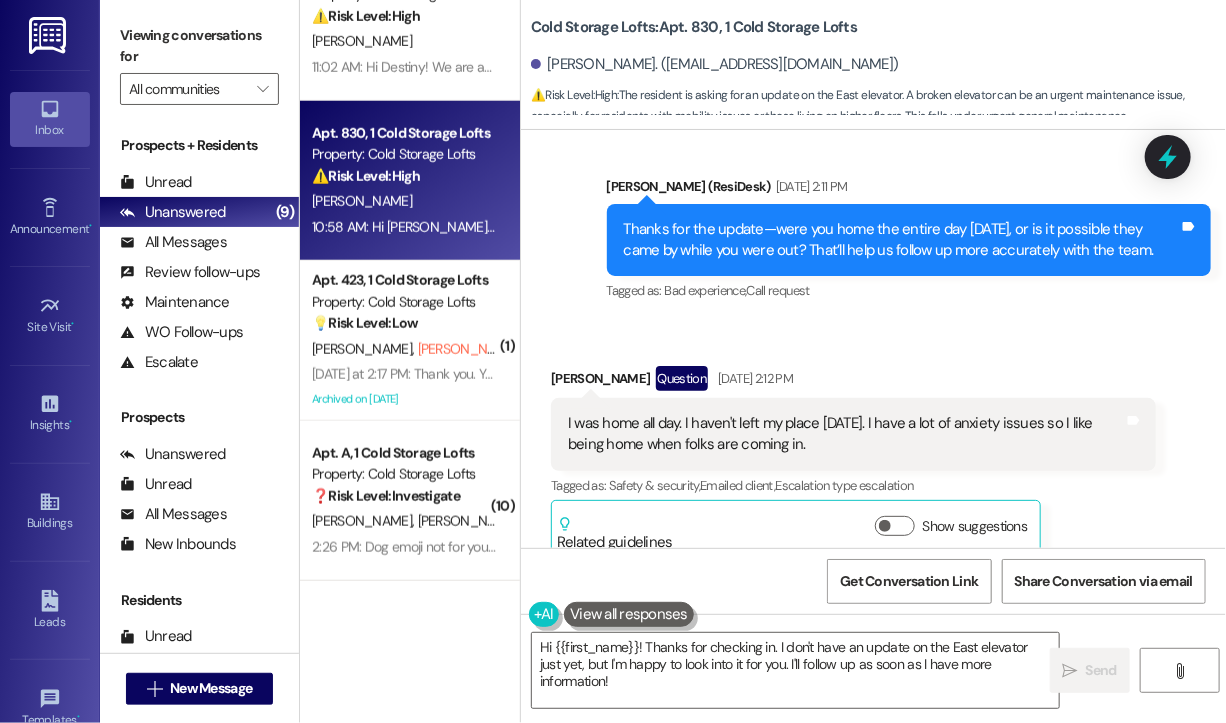 click on "Received via SMS [PERSON_NAME] Question [DATE] 2:12 PM I was home all day. I haven't left my place [DATE]. I have a lot of anxiety issues so I like being home when folks are coming in. Tags and notes Tagged as:   Safety & security ,  Click to highlight conversations about Safety & security Emailed client ,  Click to highlight conversations about Emailed client Escalation type escalation Click to highlight conversations about Escalation type escalation  Related guidelines Show suggestions" at bounding box center (853, 463) 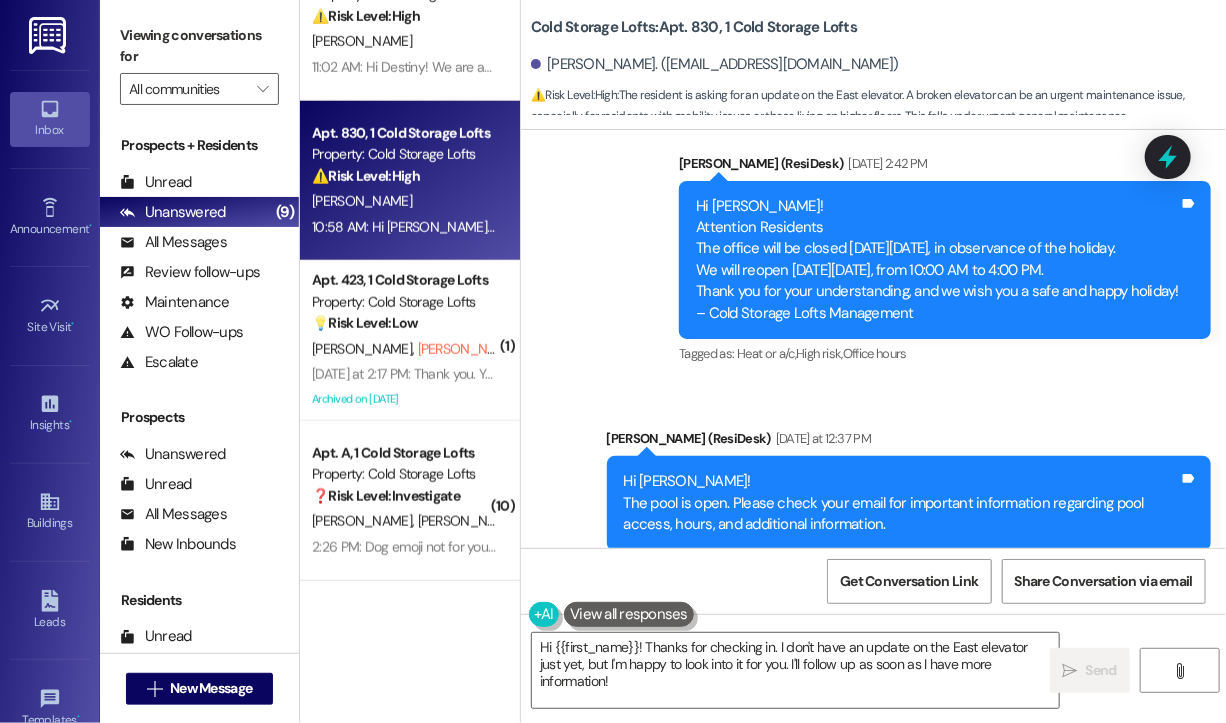 click on "Sent via SMS [PERSON_NAME]   (ResiDesk) [DATE] 11:27 AM You're very welcome, [PERSON_NAME]! Tags and notes Tagged as:   Praise Click to highlight conversations about Praise Announcement, sent via SMS [PERSON_NAME]   (ResiDesk) [DATE] 2:42 PM Hi [PERSON_NAME]!
Attention Residents
The office will be closed [DATE][DATE], in observance of the holiday.
We will reopen [DATE][DATE], from 10:00 AM to 4:00 PM.
Thank you for your understanding, and we wish you a safe and happy holiday!
– Cold Storage Lofts Management Tags and notes Tagged as:   Heat or a/c ,  Click to highlight conversations about Heat or a/c High risk ,  Click to highlight conversations about High risk Office hours Click to highlight conversations about Office hours Announcement, sent via SMS [PERSON_NAME]   (ResiDesk) [DATE] at 12:37 PM Hi [PERSON_NAME]!
The pool is open. Please check your email for important information regarding pool access, hours, and additional information. Tags and notes Tagged as:   Amenities ,  Pool ,  Pool hours" at bounding box center (873, 267) 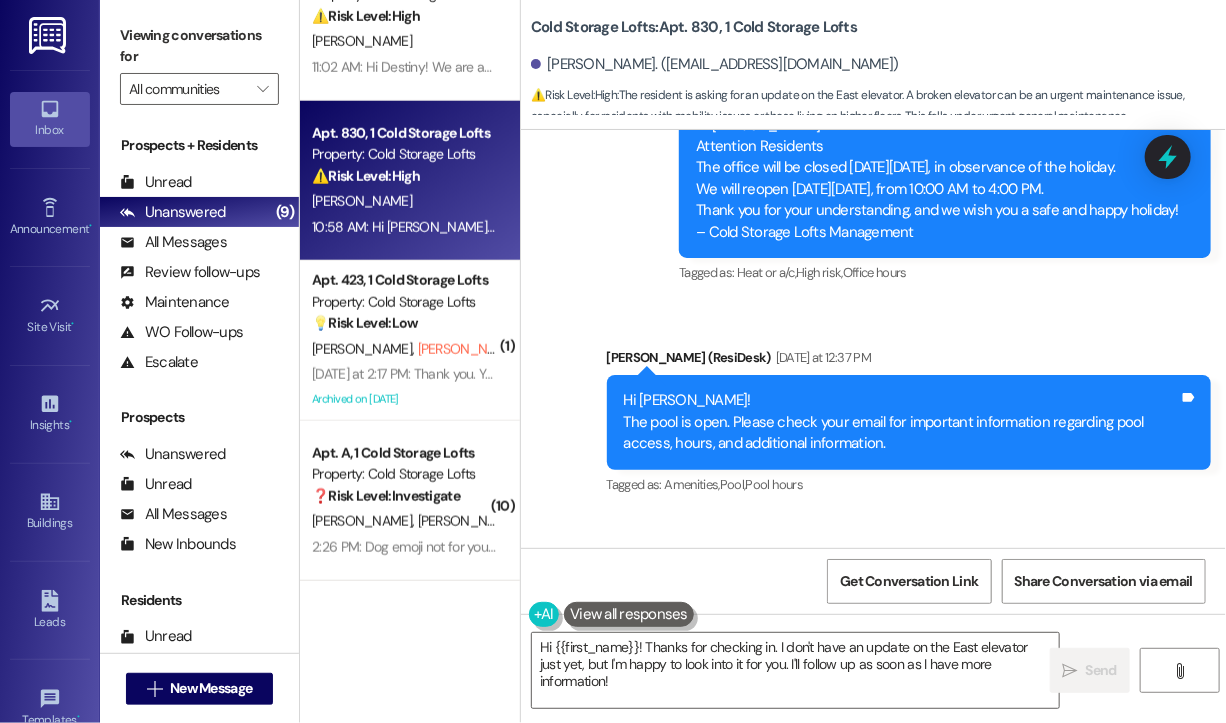scroll, scrollTop: 25256, scrollLeft: 0, axis: vertical 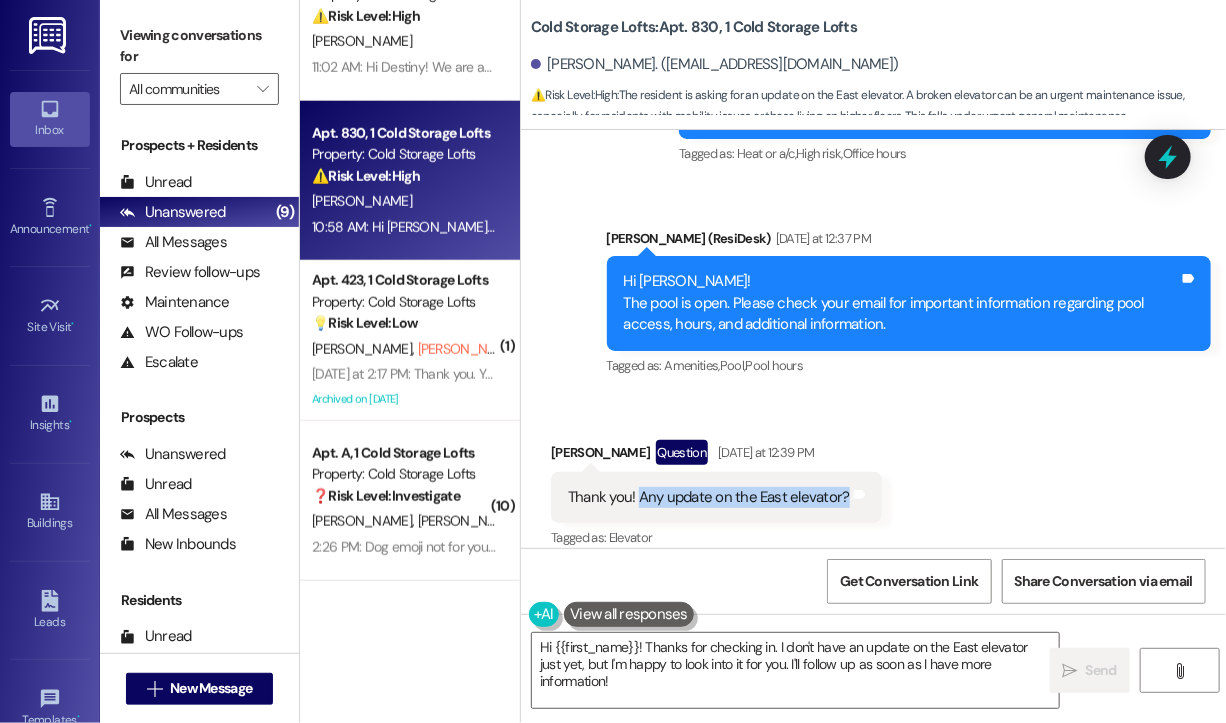 drag, startPoint x: 640, startPoint y: 495, endPoint x: 840, endPoint y: 493, distance: 200.01 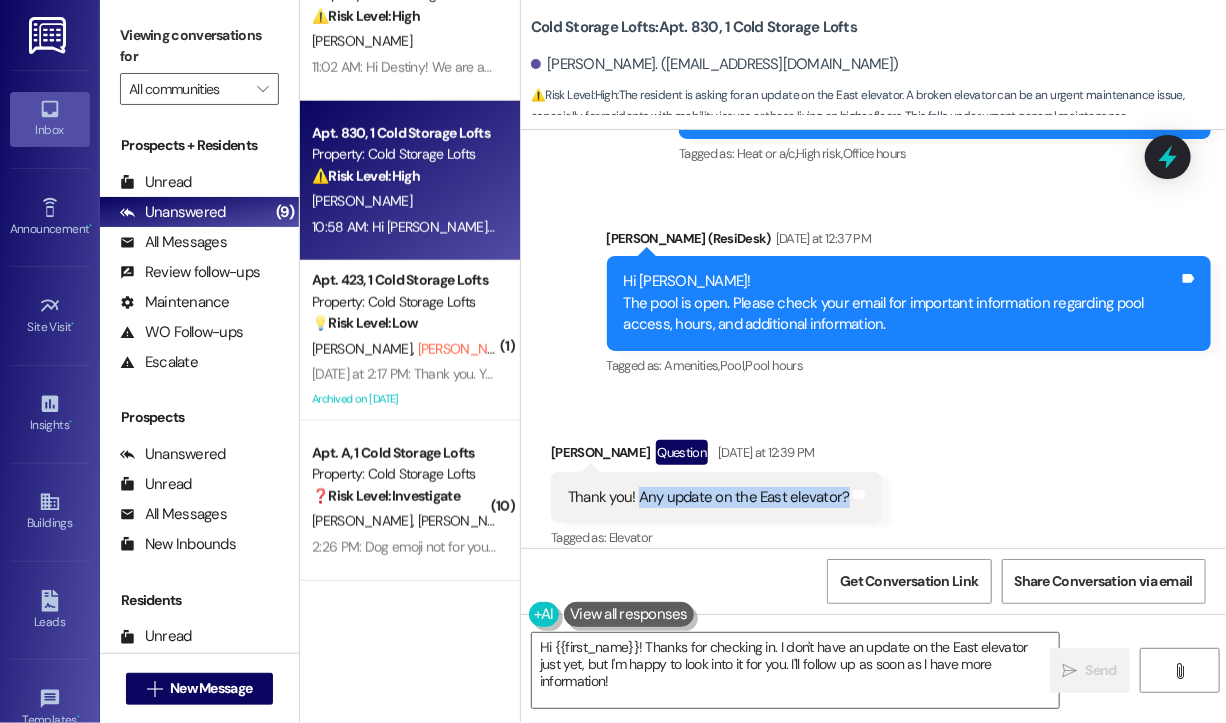 copy on "Any update on the East elevator?" 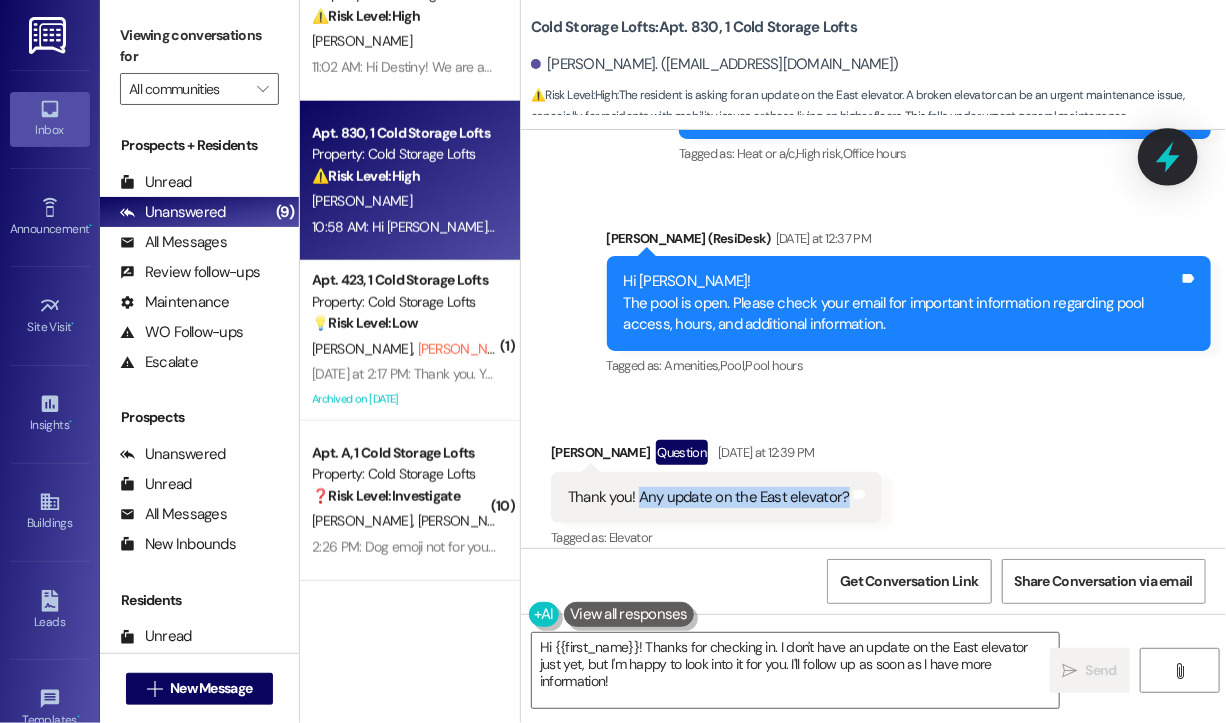 click 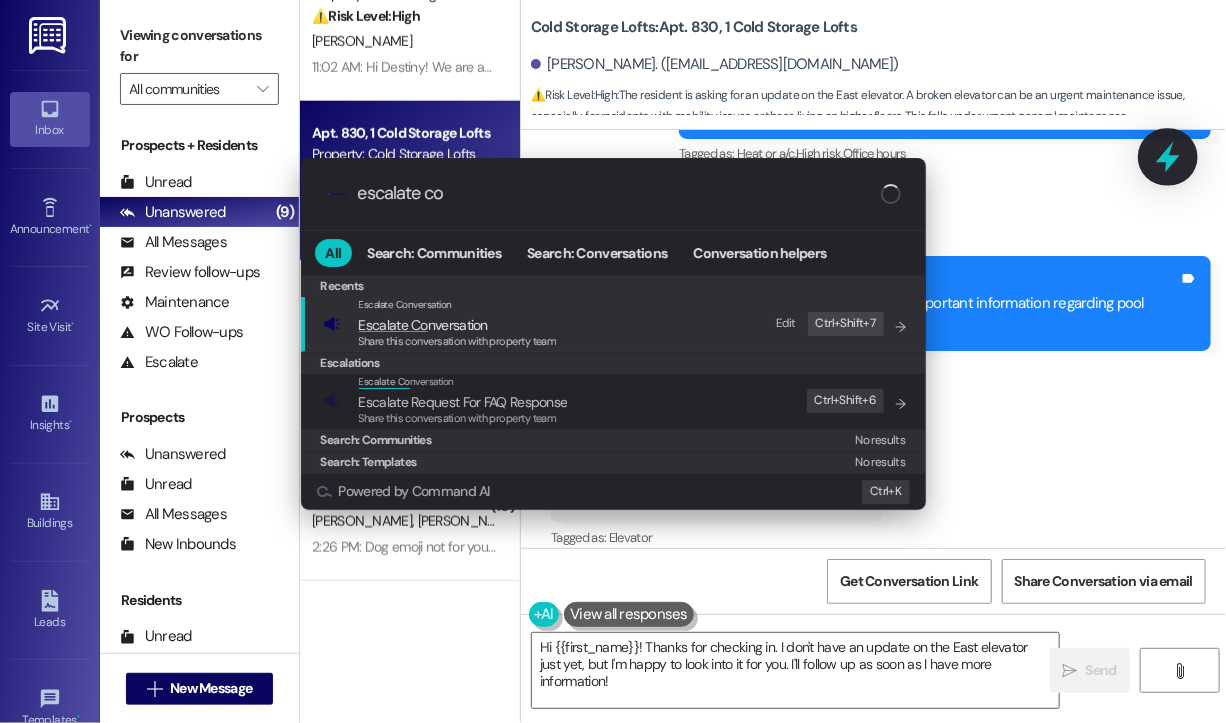 type on "escalate con" 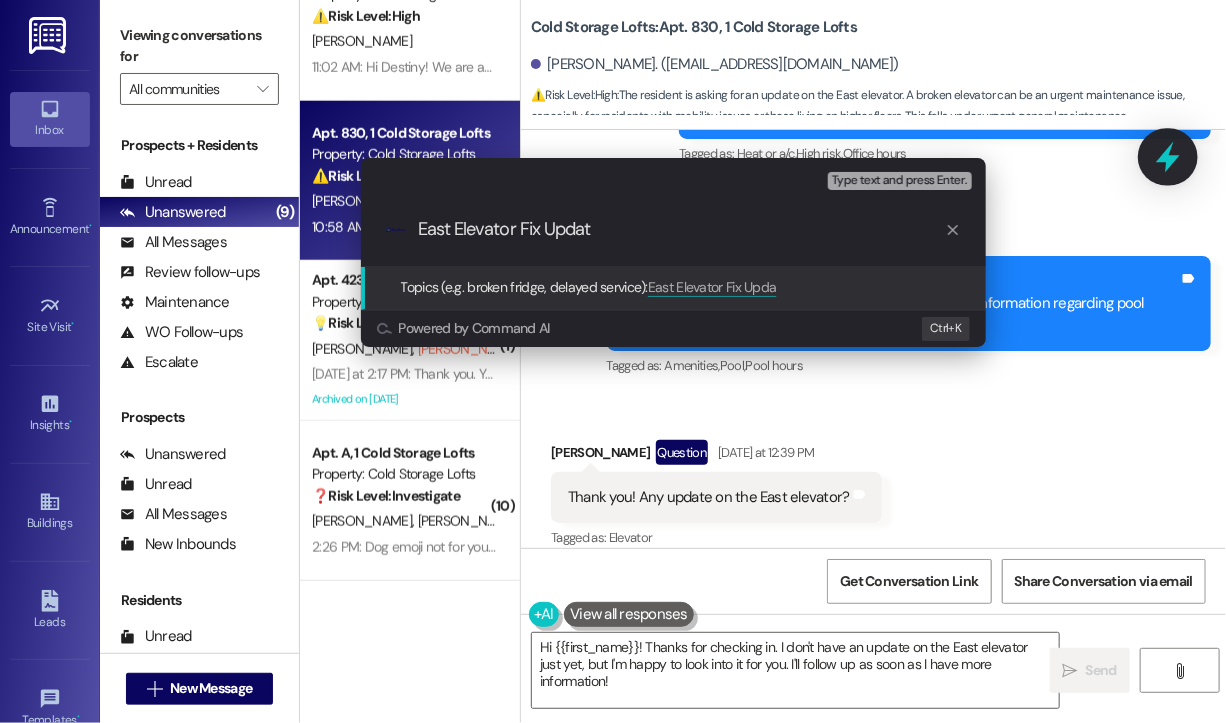 type on "East Elevator Fix Update" 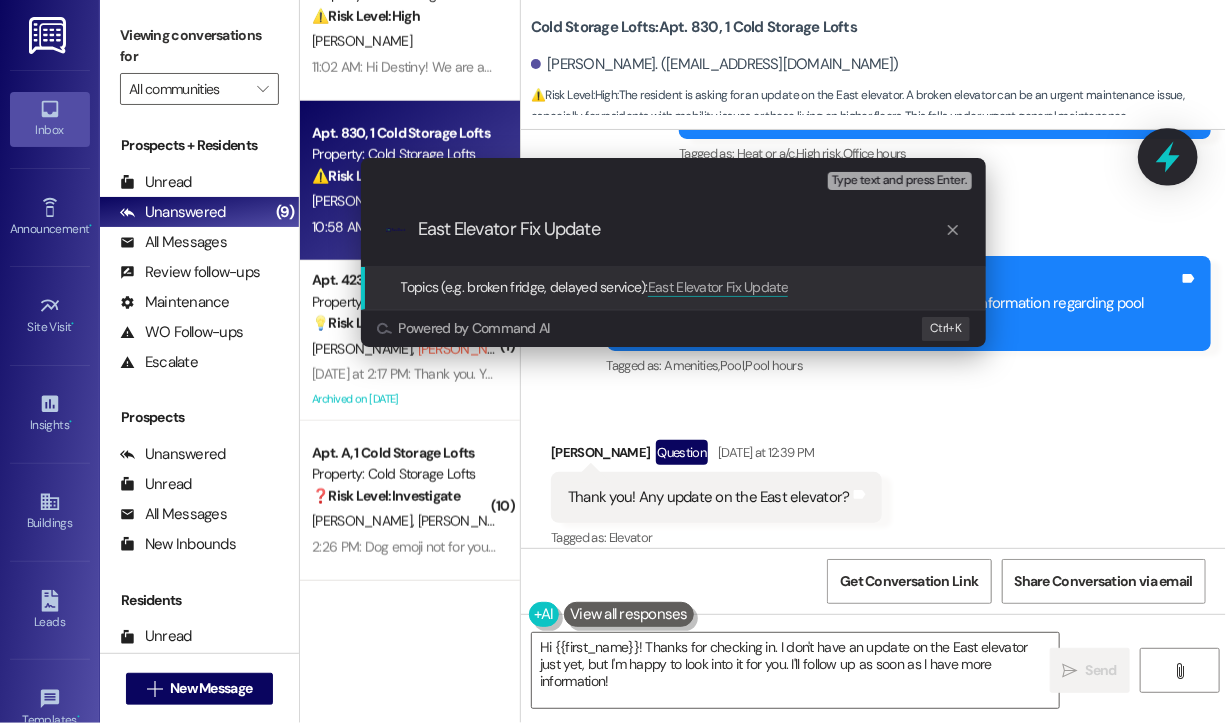type 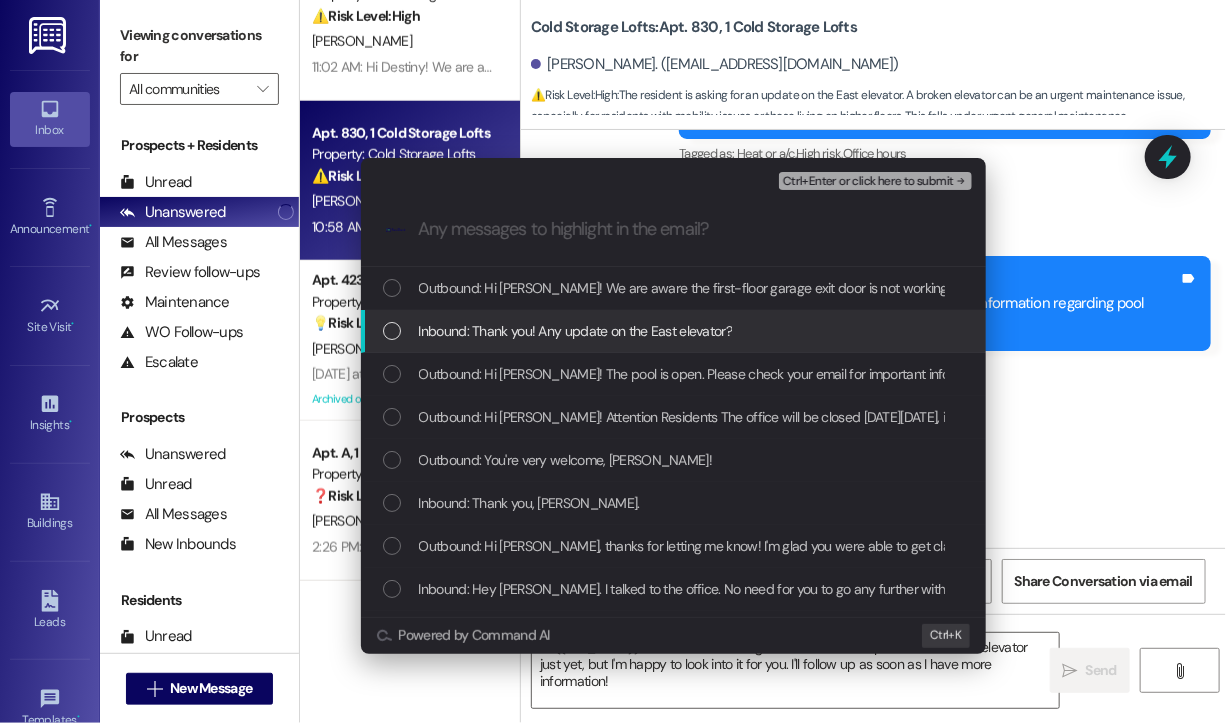 click on "Inbound: Thank you! Any update on the East elevator?" at bounding box center (675, 331) 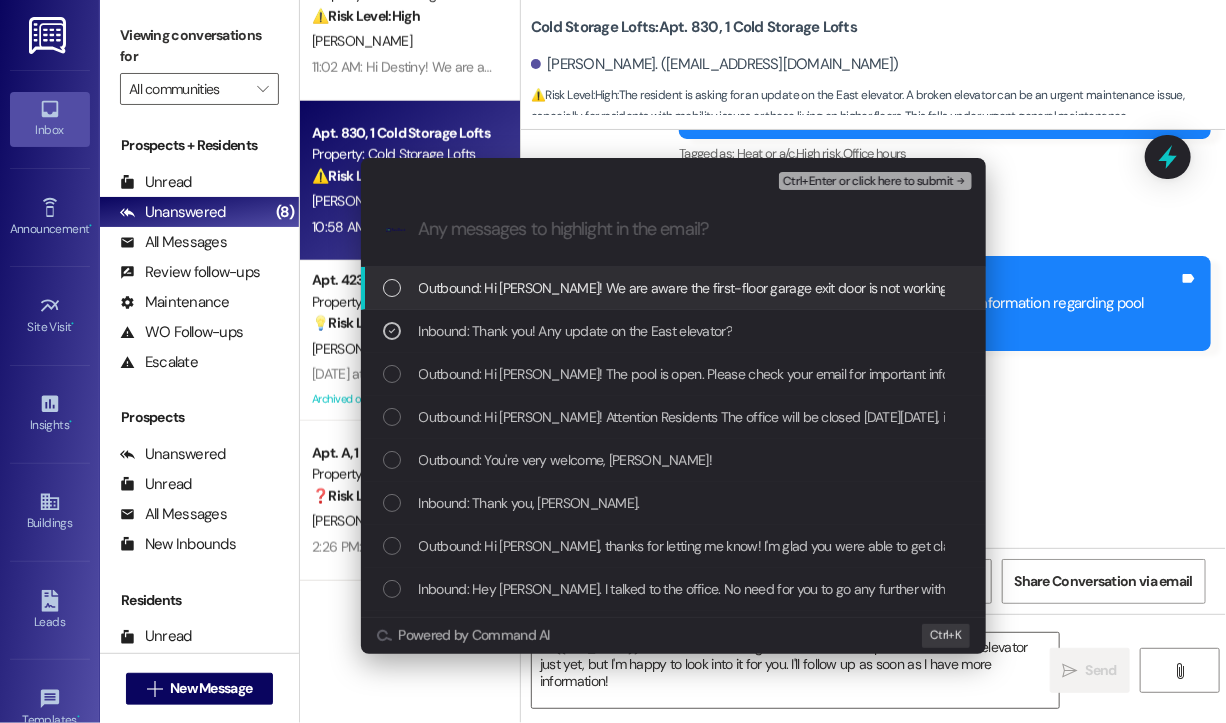 click on "Ctrl+Enter or click here to submit" at bounding box center [868, 182] 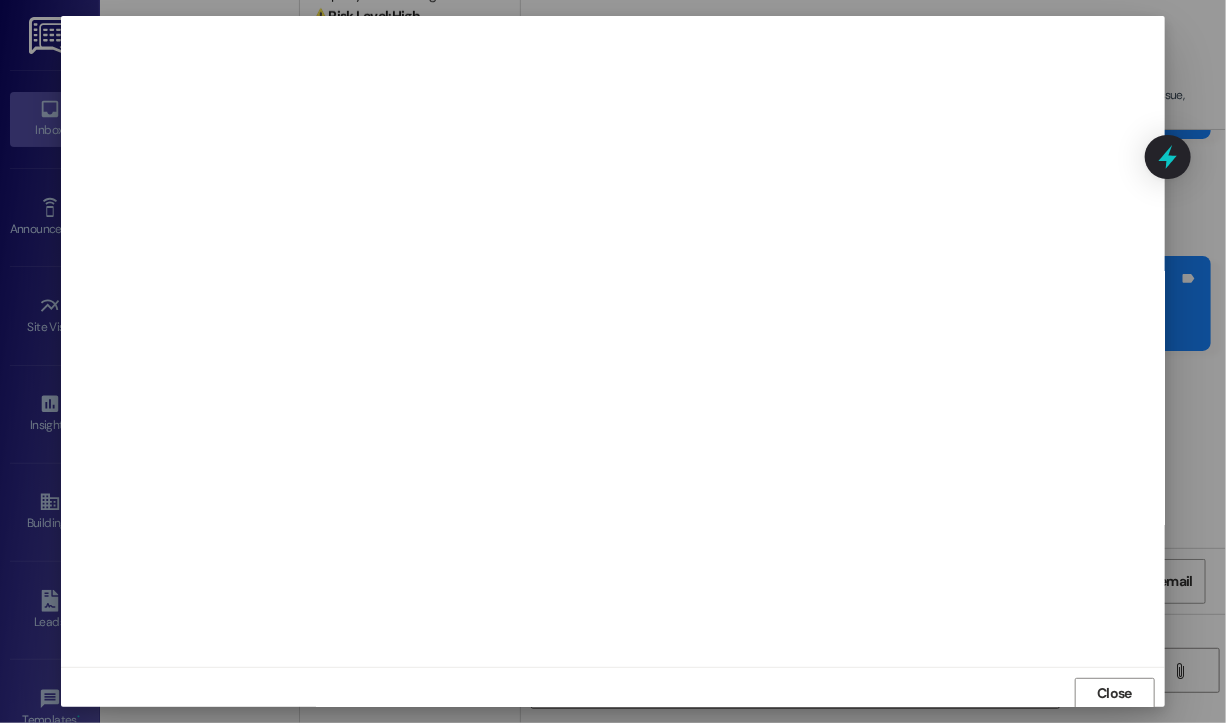 scroll, scrollTop: 2, scrollLeft: 0, axis: vertical 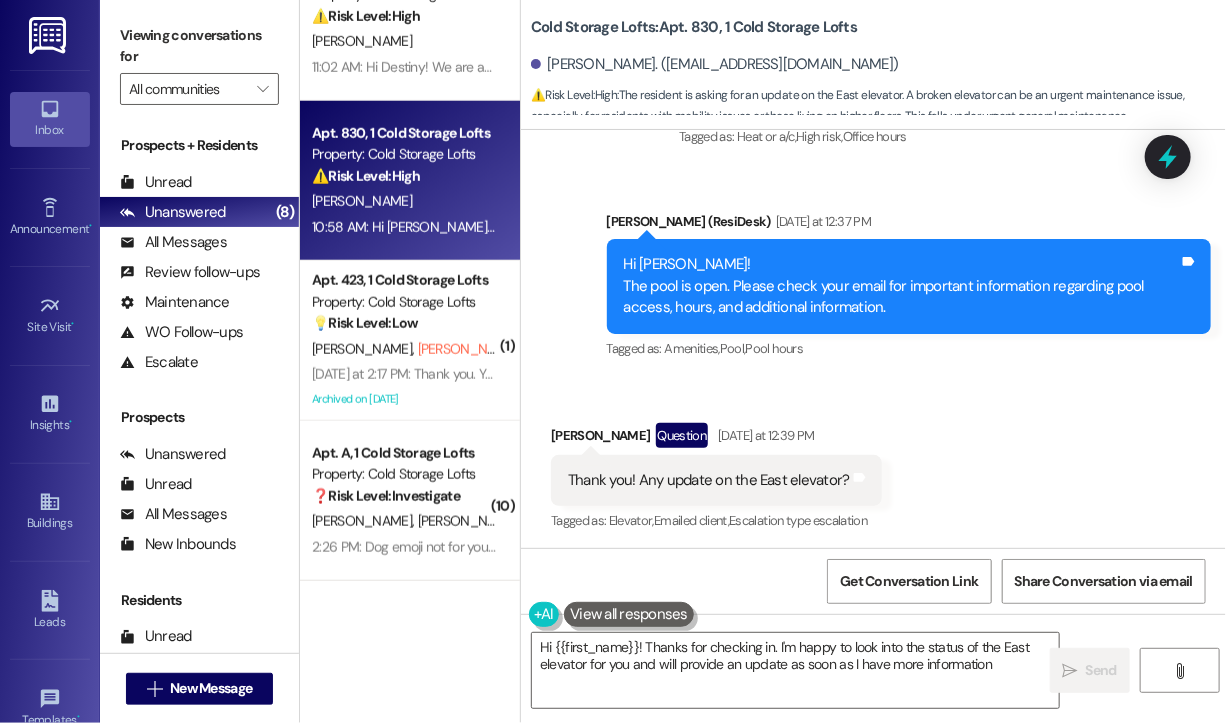 type on "Hi {{first_name}}! Thanks for checking in. I'm happy to look into the status of the East elevator for you and will provide an update as soon as I have more information." 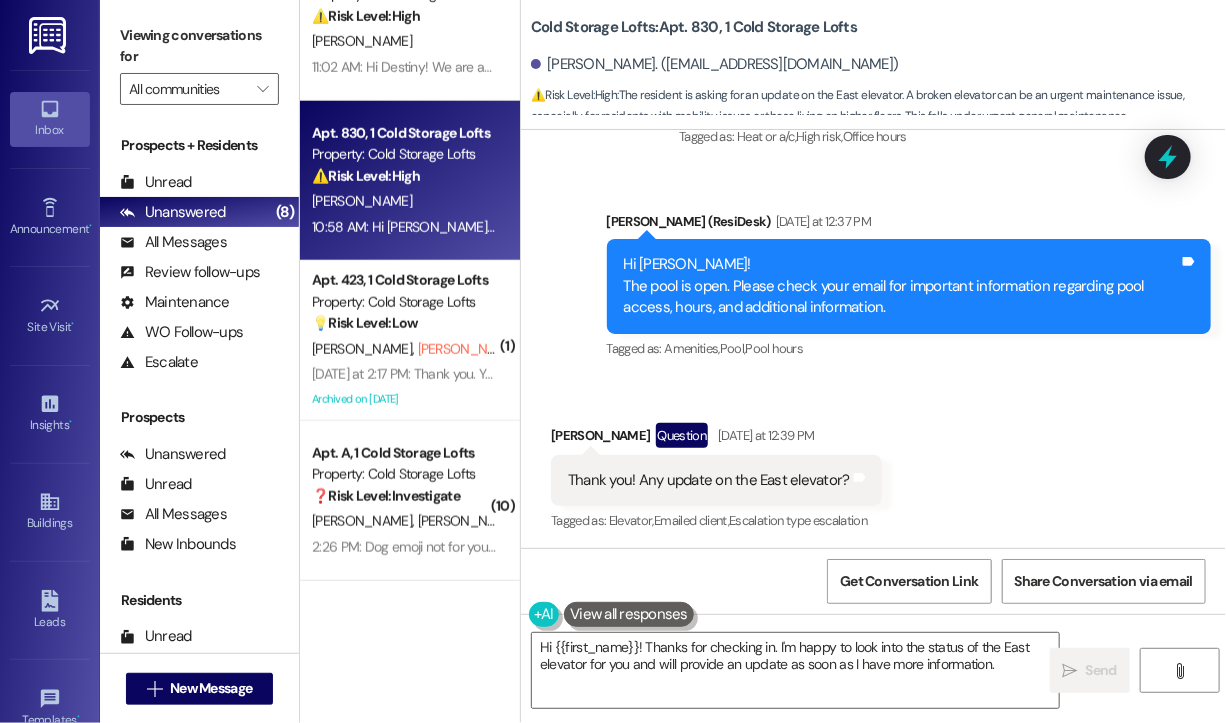 click on "Received via SMS [PERSON_NAME] Question [DATE] at 12:39 PM Thank you! Any update on the East elevator? Tags and notes Tagged as:   Elevator ,  Click to highlight conversations about Elevator Emailed client ,  Click to highlight conversations about Emailed client Escalation type escalation Click to highlight conversations about Escalation type escalation" at bounding box center [873, 464] 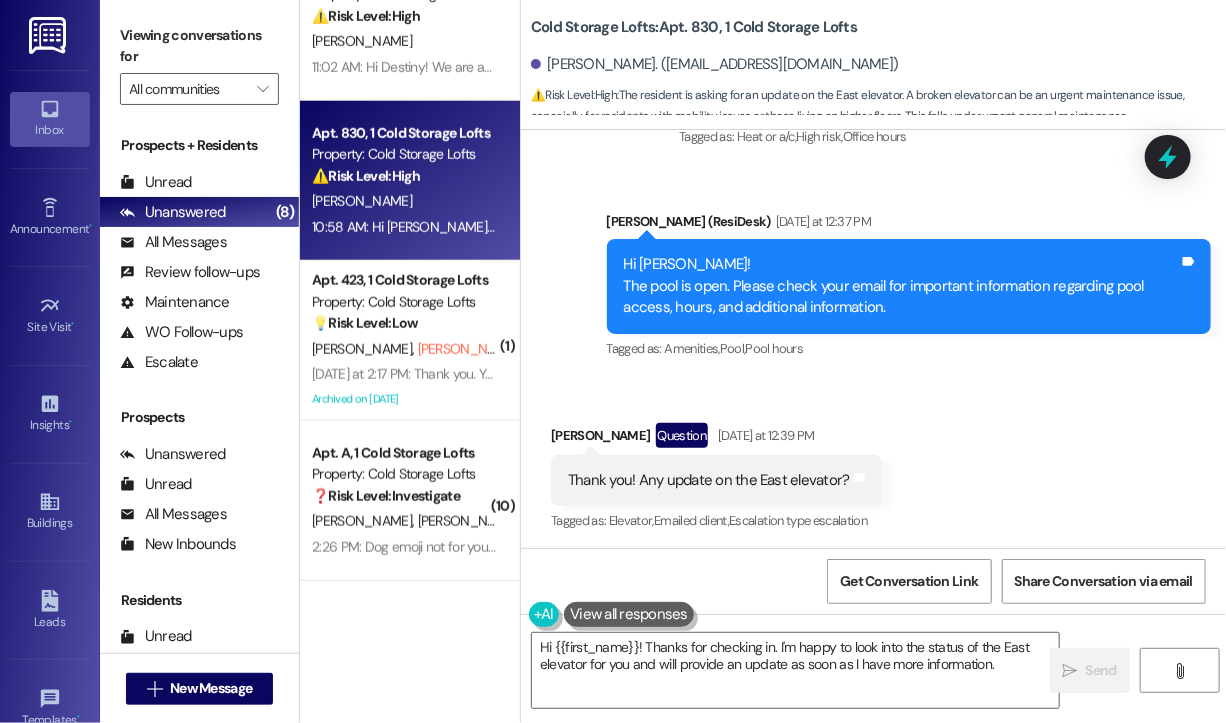 click on "Received via SMS [PERSON_NAME] Question [DATE] at 12:39 PM Thank you! Any update on the East elevator? Tags and notes Tagged as:   Elevator ,  Click to highlight conversations about Elevator Emailed client ,  Click to highlight conversations about Emailed client Escalation type escalation Click to highlight conversations about Escalation type escalation" at bounding box center [873, 464] 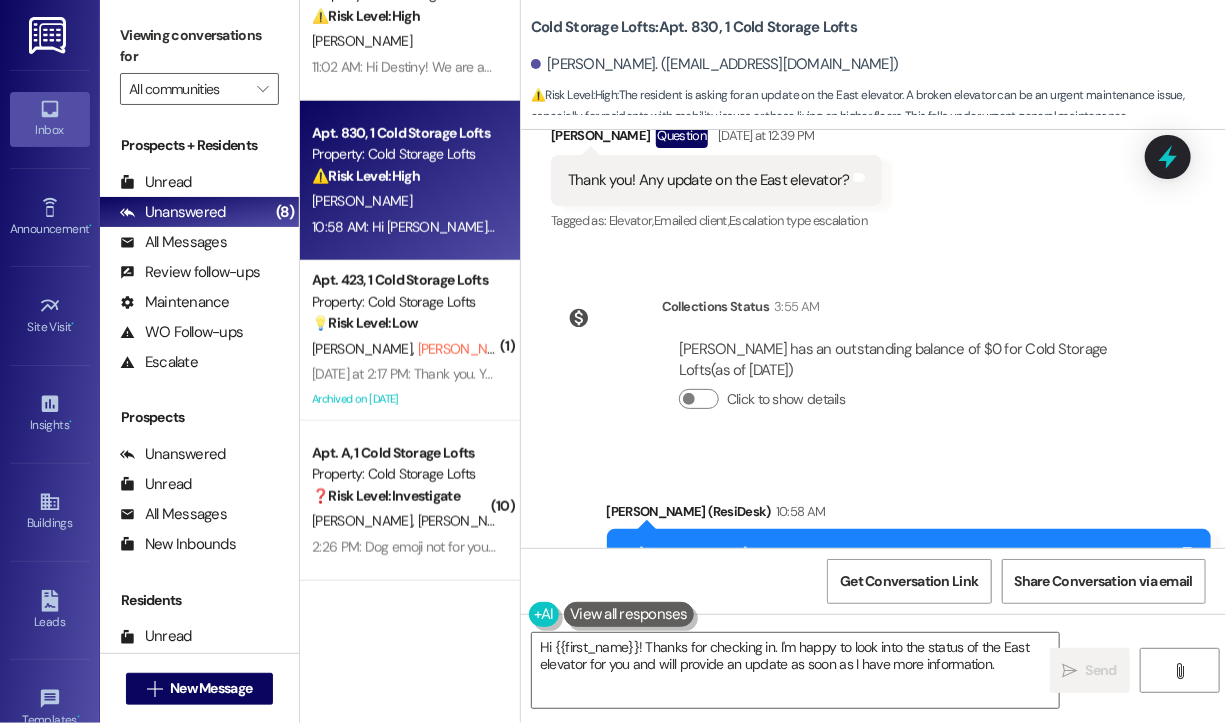 scroll, scrollTop: 25755, scrollLeft: 0, axis: vertical 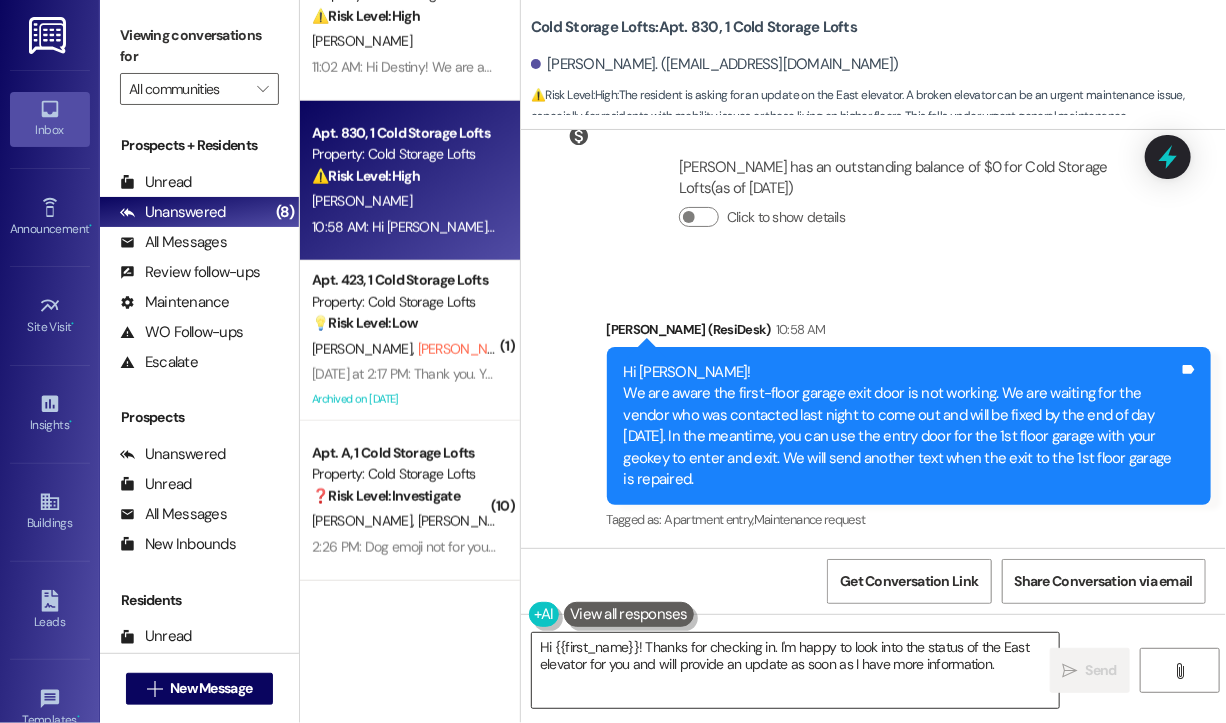 click on "Hi {{first_name}}! Thanks for checking in. I'm happy to look into the status of the East elevator for you and will provide an update as soon as I have more information." at bounding box center [795, 670] 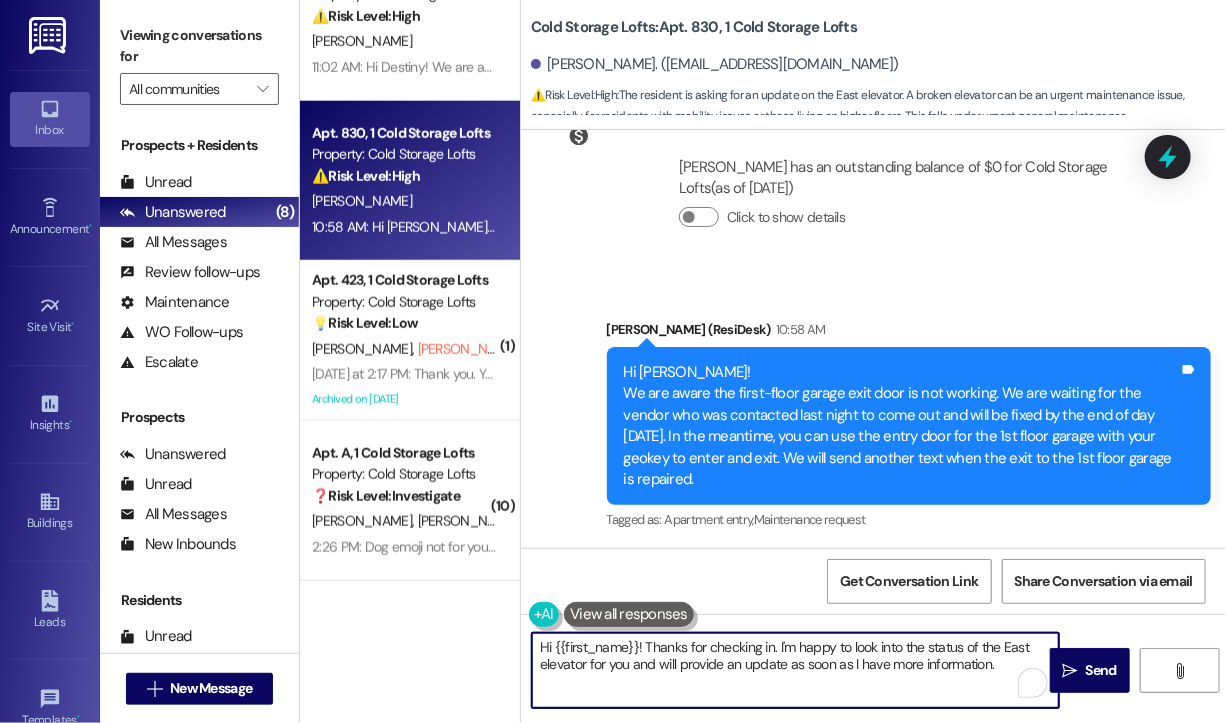 click on "Hi {{first_name}}! Thanks for checking in. I'm happy to look into the status of the East elevator for you and will provide an update as soon as I have more information." at bounding box center (795, 670) 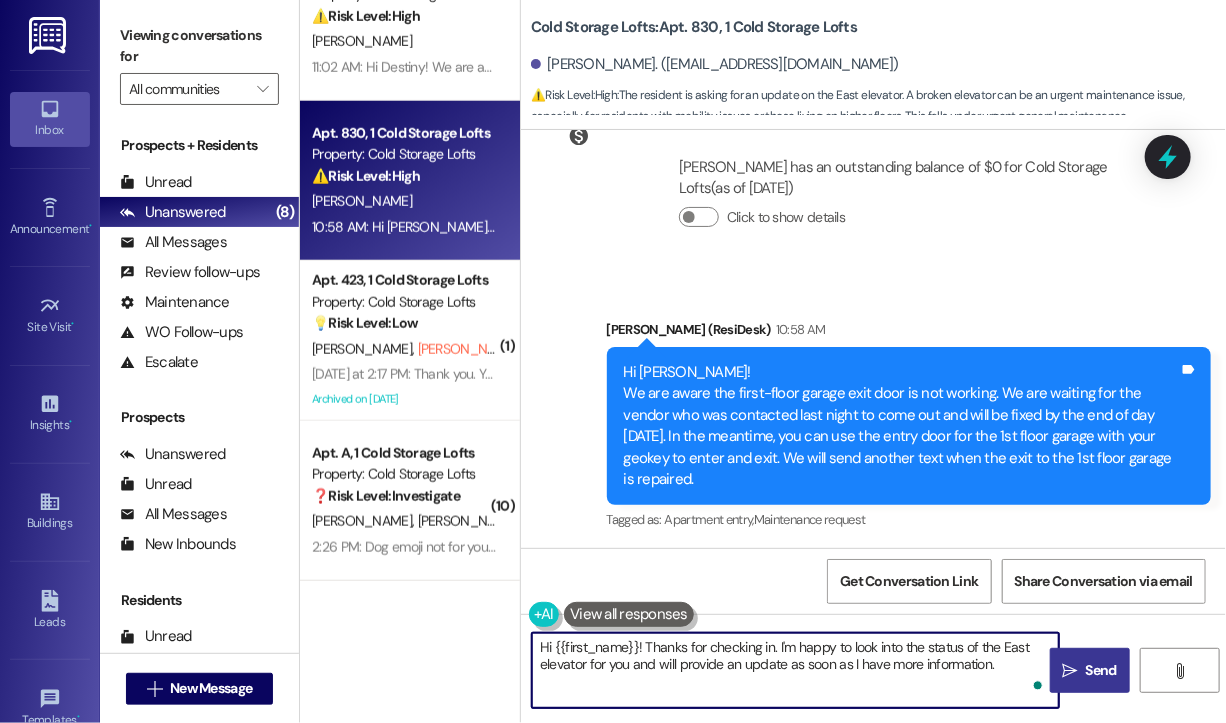 click on "Send" at bounding box center (1101, 670) 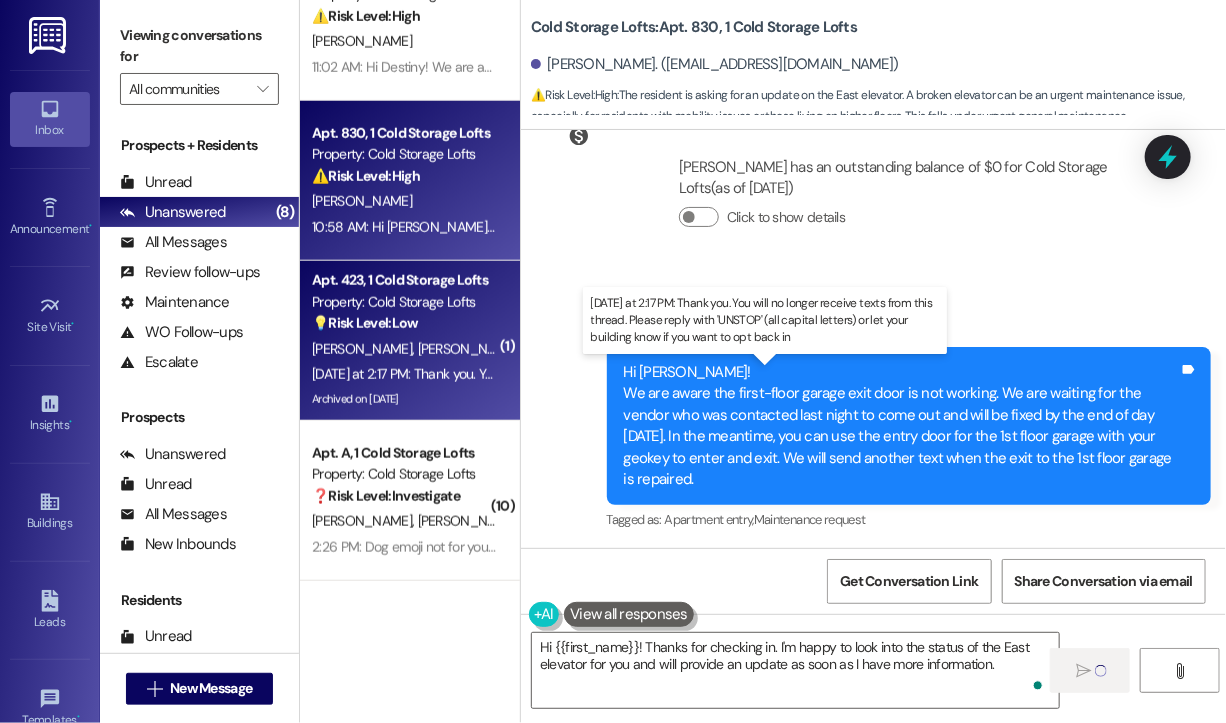 click on "[DATE] at 2:17 PM: Thank you. You will no longer receive texts from this thread. Please reply with 'UNSTOP' (all capital letters) or let your building know if you want to opt back in [DATE] at 2:17 PM: Thank you. You will no longer receive texts from this thread. Please reply with 'UNSTOP' (all capital letters) or let your building know if you want to opt back in" at bounding box center [810, 374] 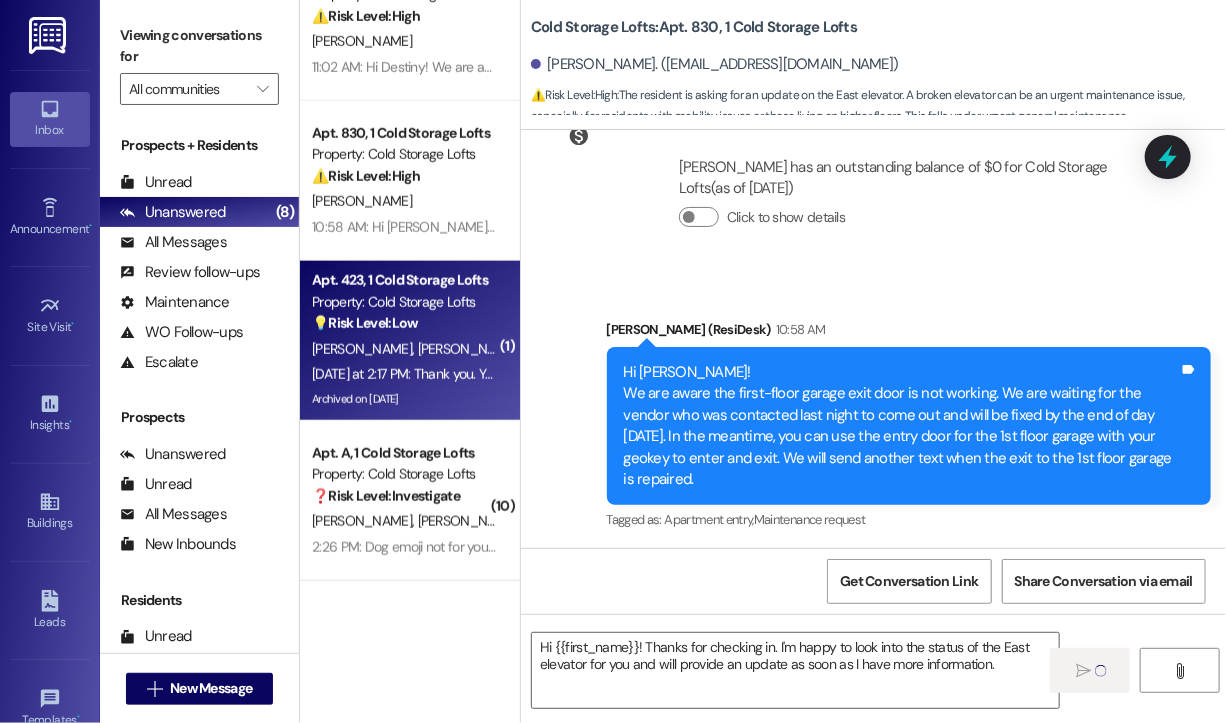 type 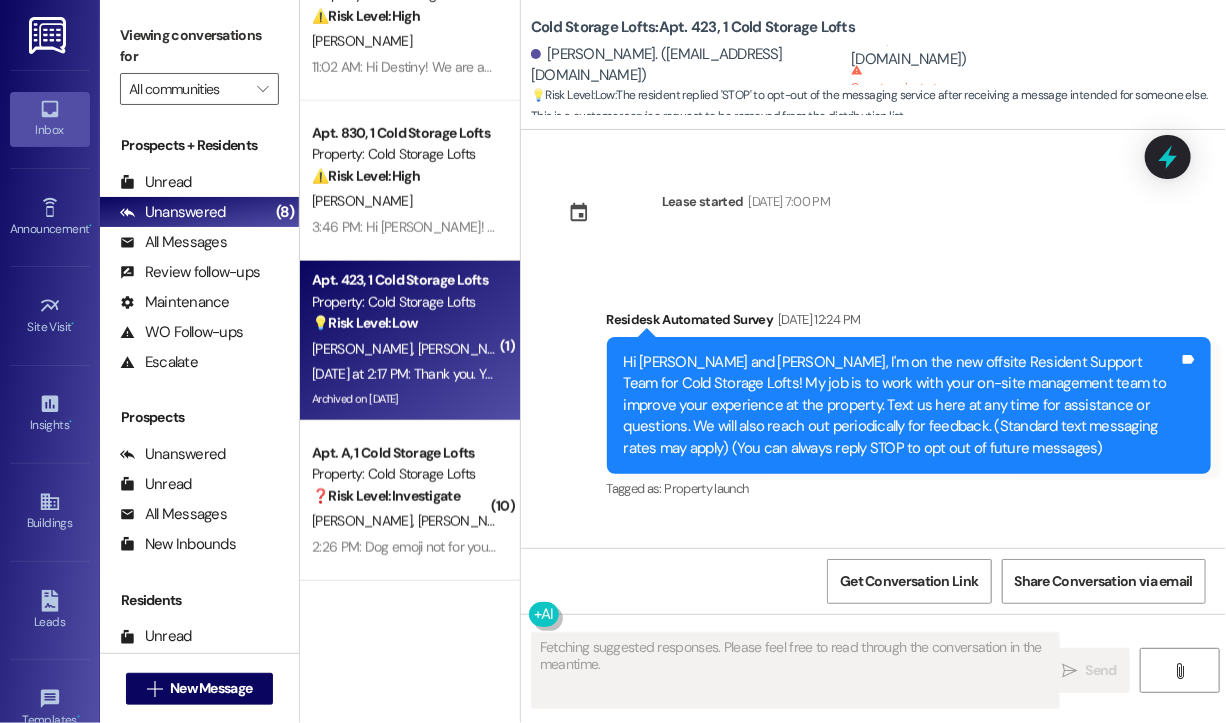 scroll, scrollTop: 33220, scrollLeft: 0, axis: vertical 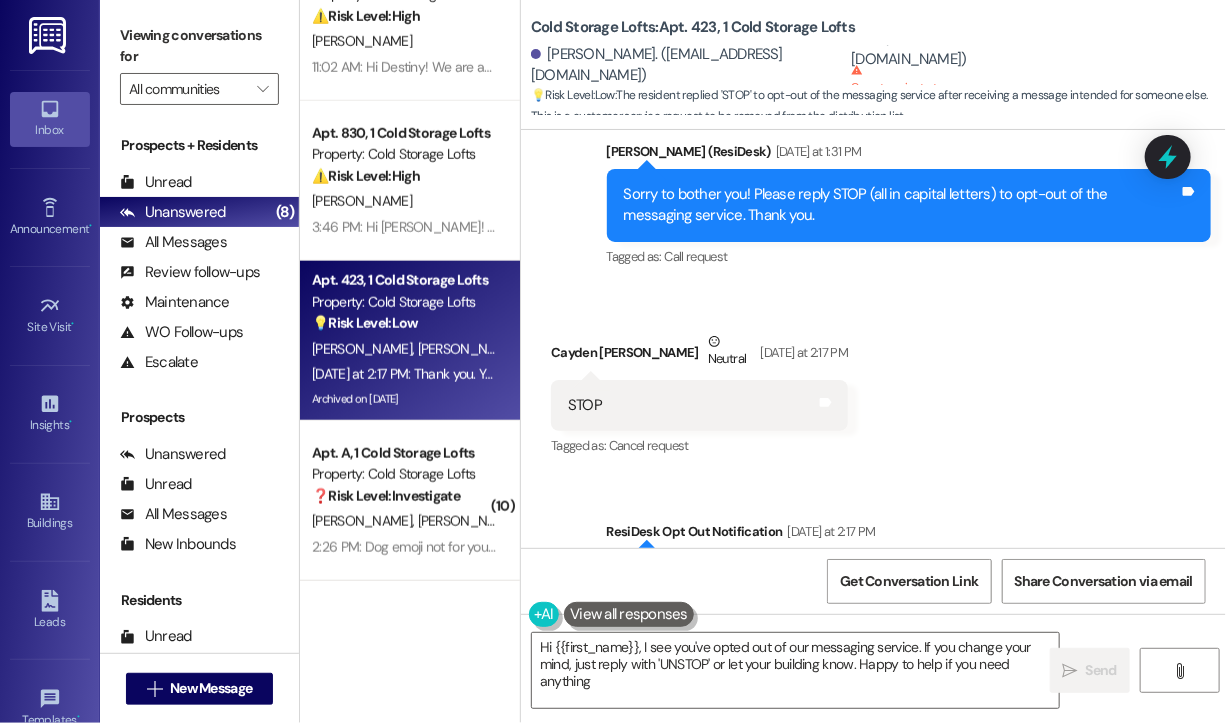 type on "Hi {{first_name}}, I see you've opted out of our messaging service. If you change your mind, just reply with 'UNSTOP' or let your building know. Happy to help if you need anything!" 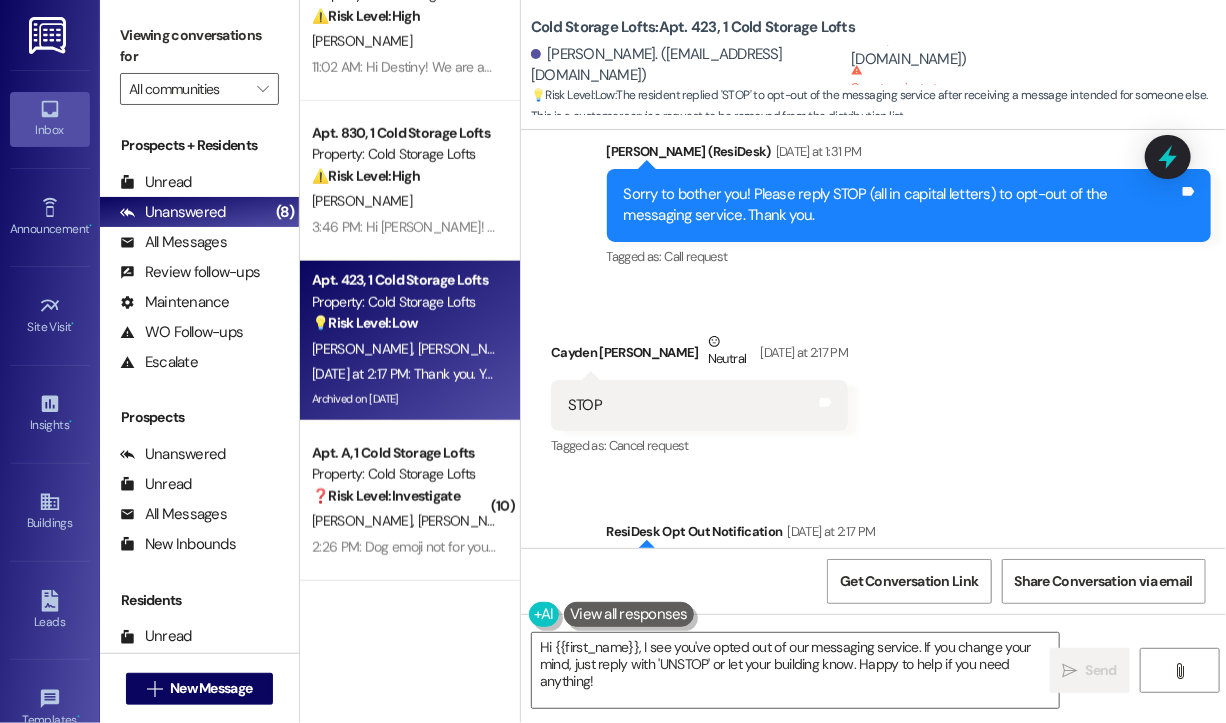 click on "Received via SMS Cayden [PERSON_NAME]   Neutral [DATE] at 2:17 PM STOP  Tags and notes Tagged as:   Cancel request Click to highlight conversations about Cancel request" at bounding box center [873, 381] 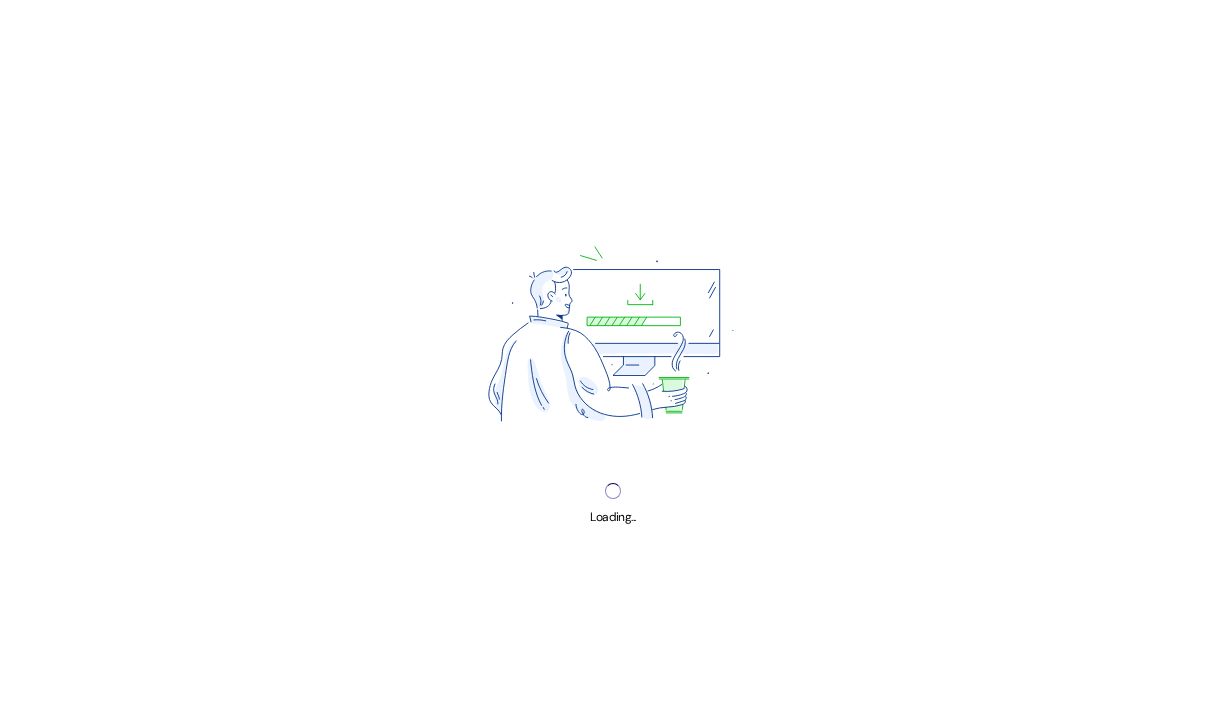 scroll, scrollTop: 0, scrollLeft: 0, axis: both 